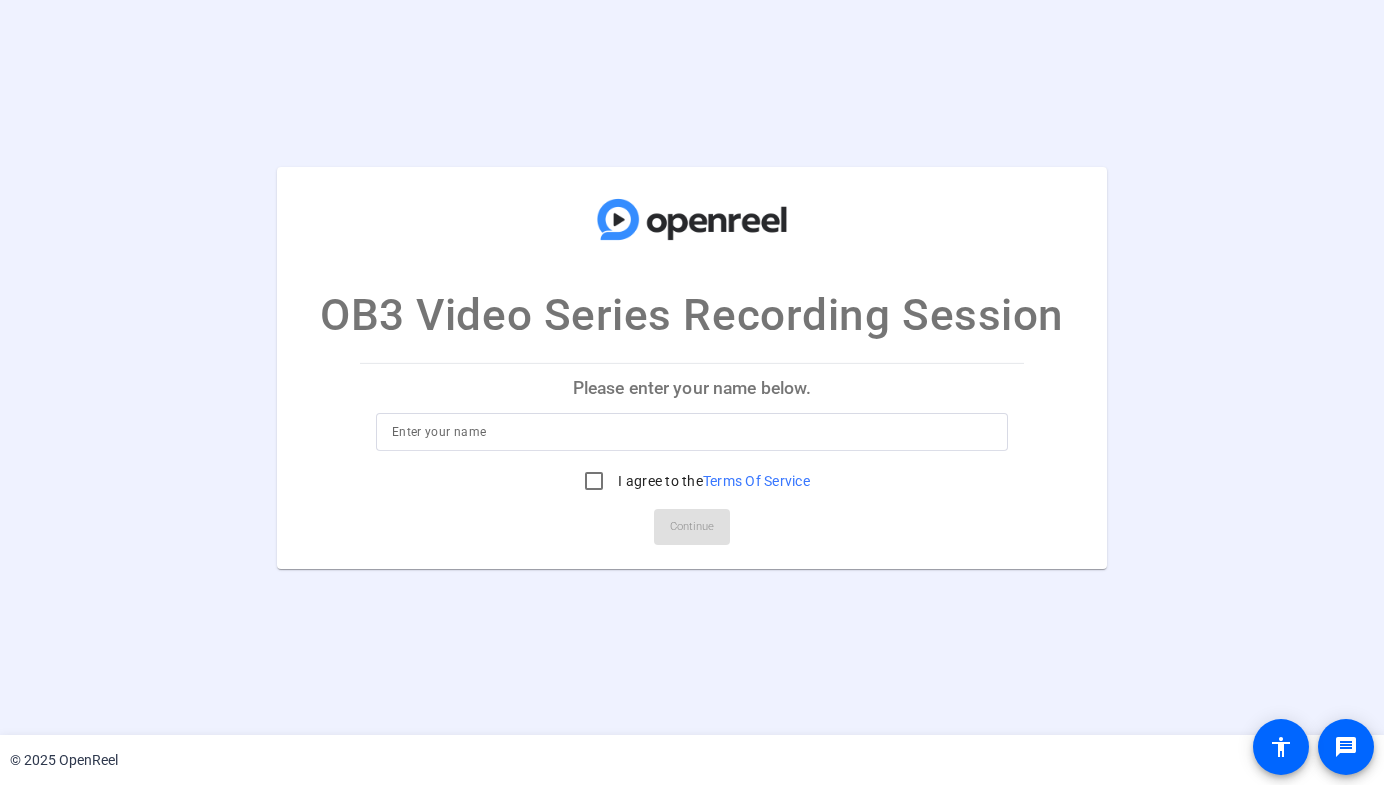 scroll, scrollTop: 0, scrollLeft: 0, axis: both 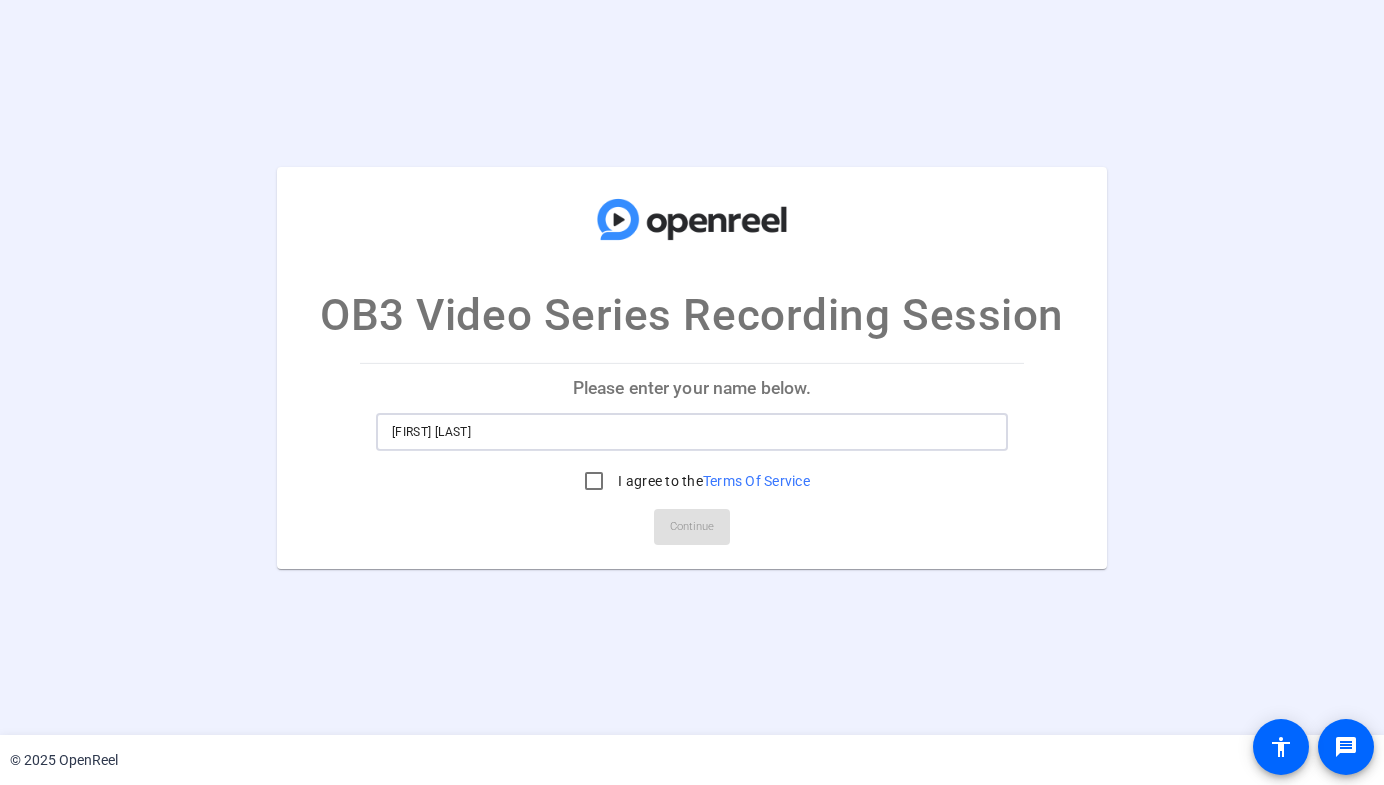 type on "Mark Margulies" 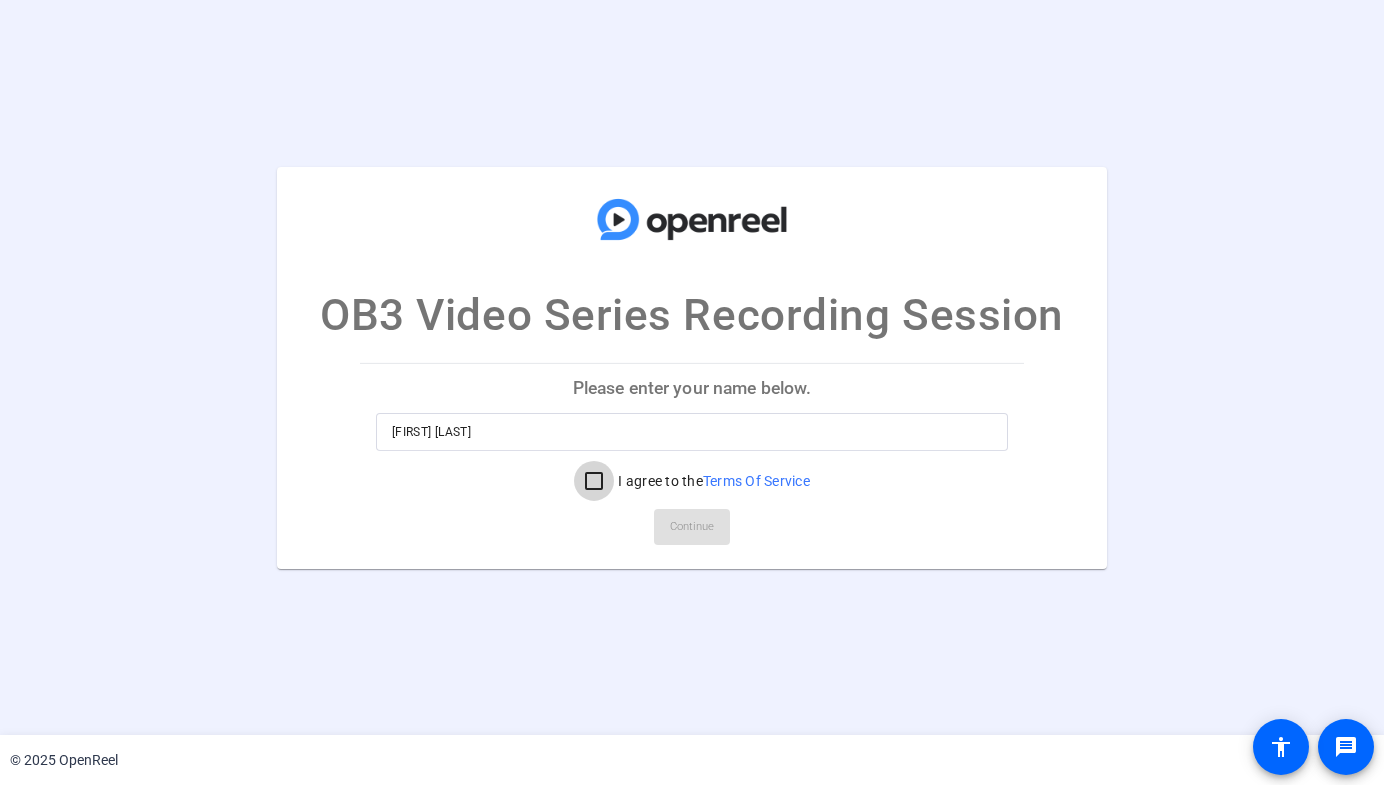 click on "I agree to the  Terms Of Service" at bounding box center (594, 481) 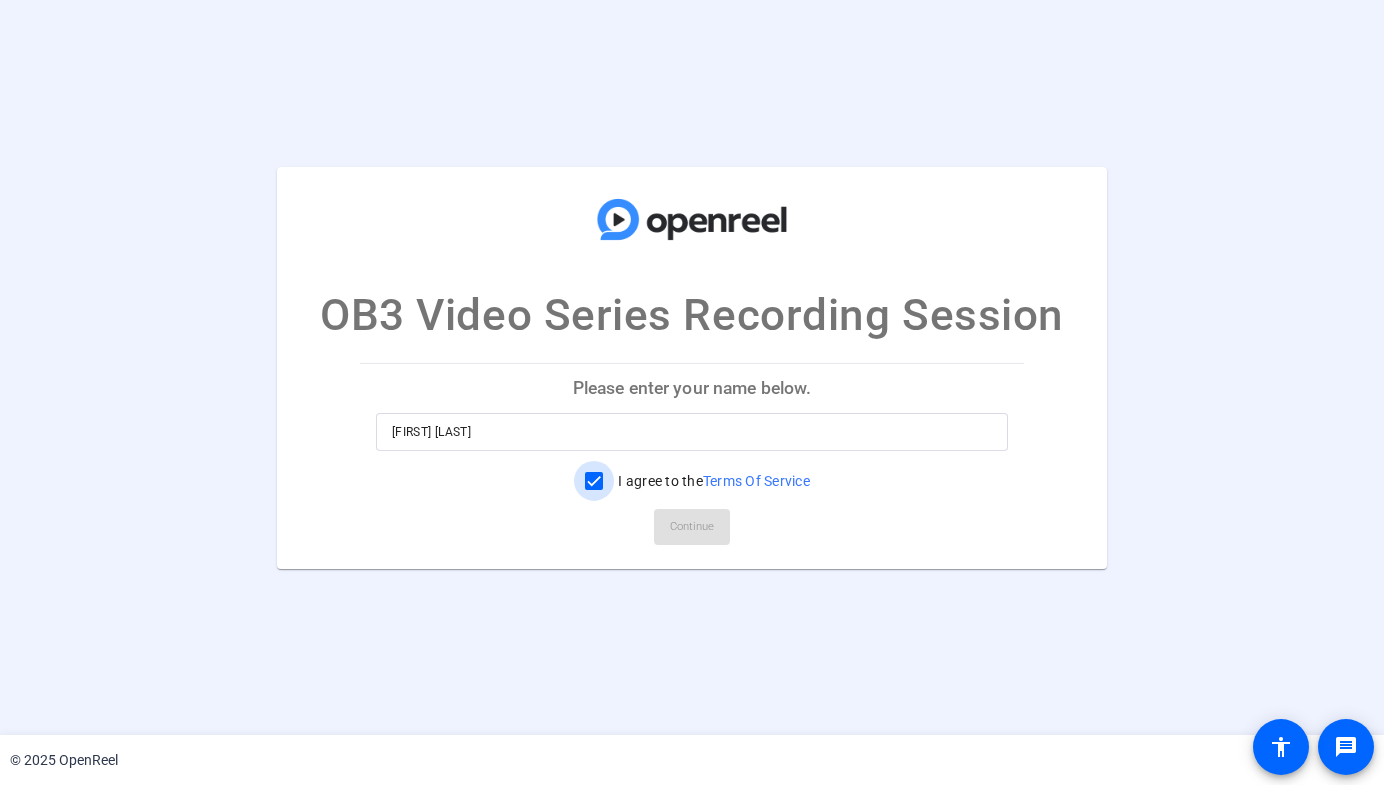 checkbox on "true" 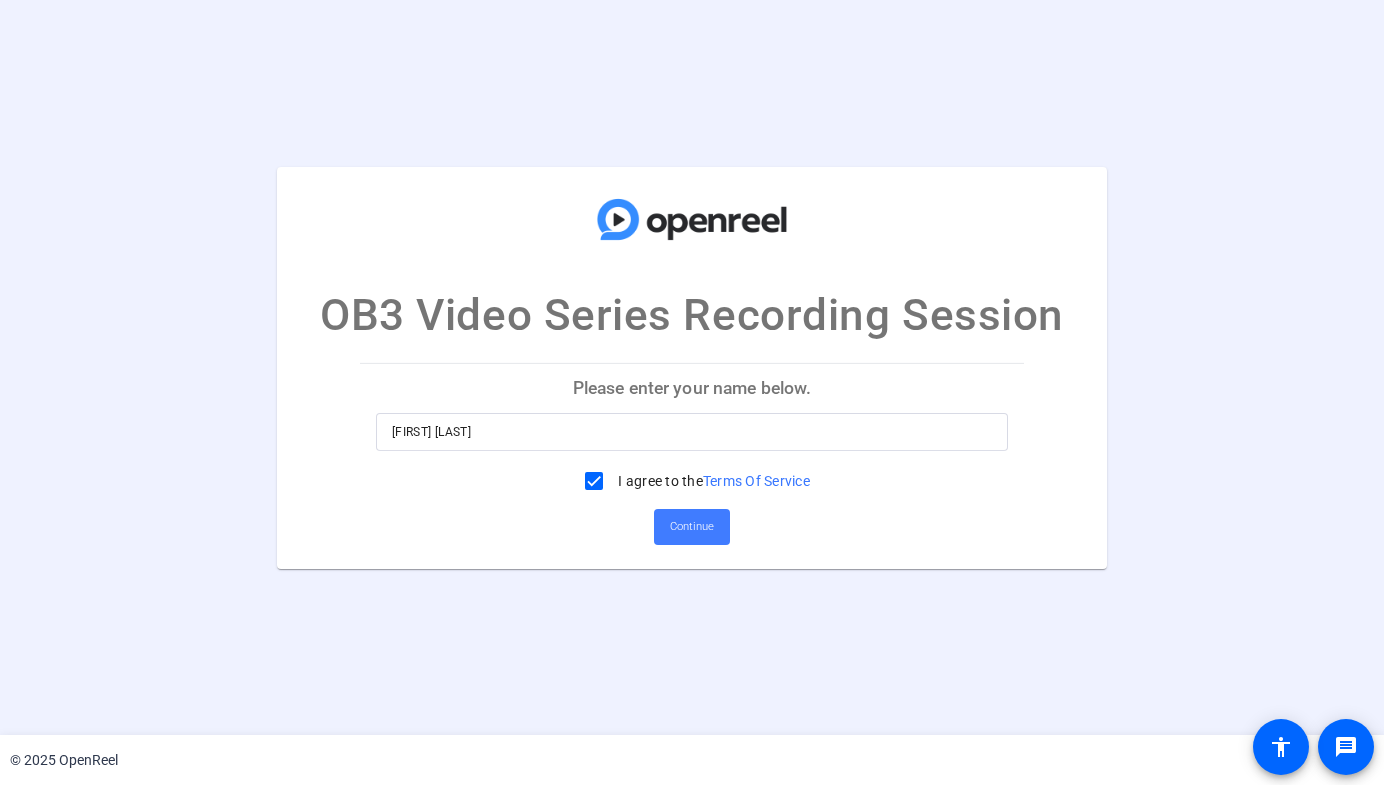 click on "Continue" 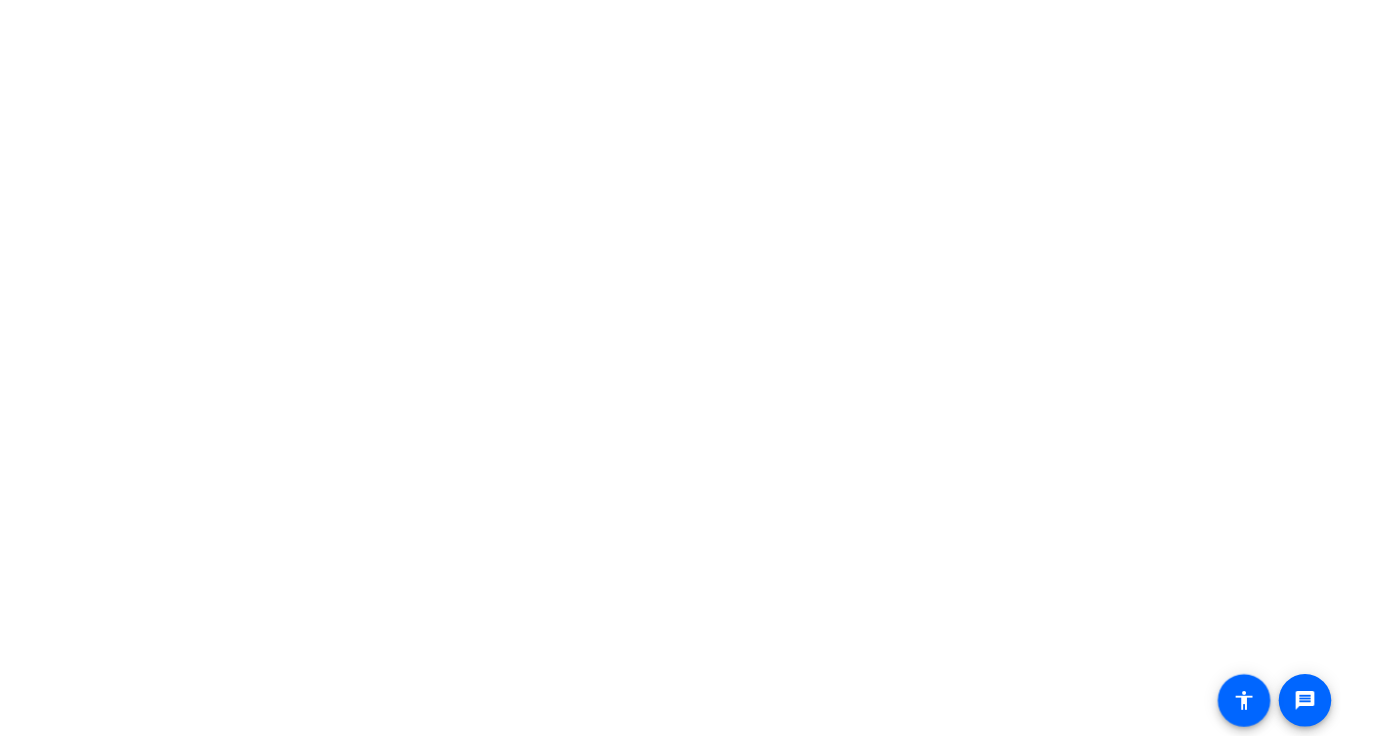 scroll, scrollTop: 0, scrollLeft: 0, axis: both 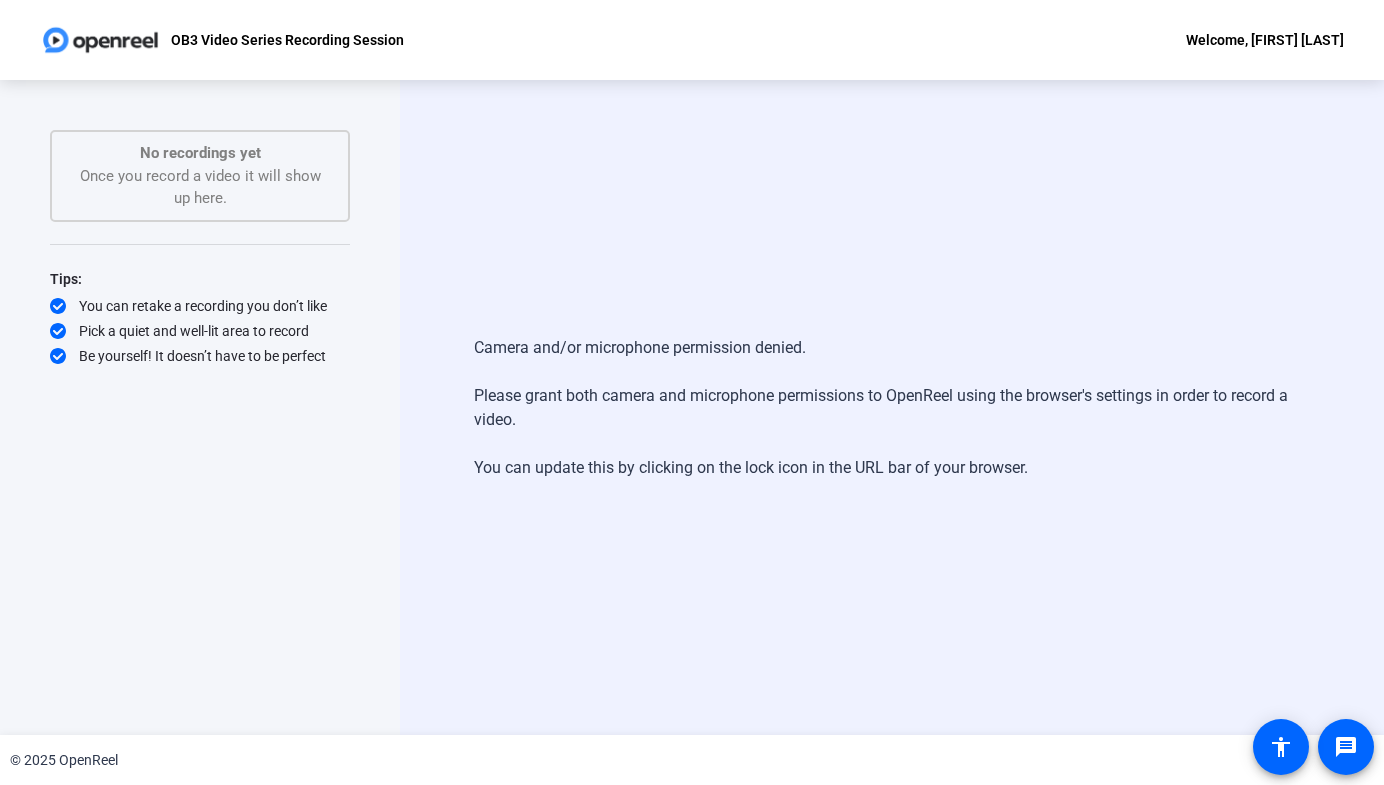 click on "Camera and/or microphone permission denied.   Please grant both camera and microphone permissions to OpenReel using the browser's settings in order to record a video.   You can update this by clicking on the lock icon in the URL bar of your browser.   Start Recording" 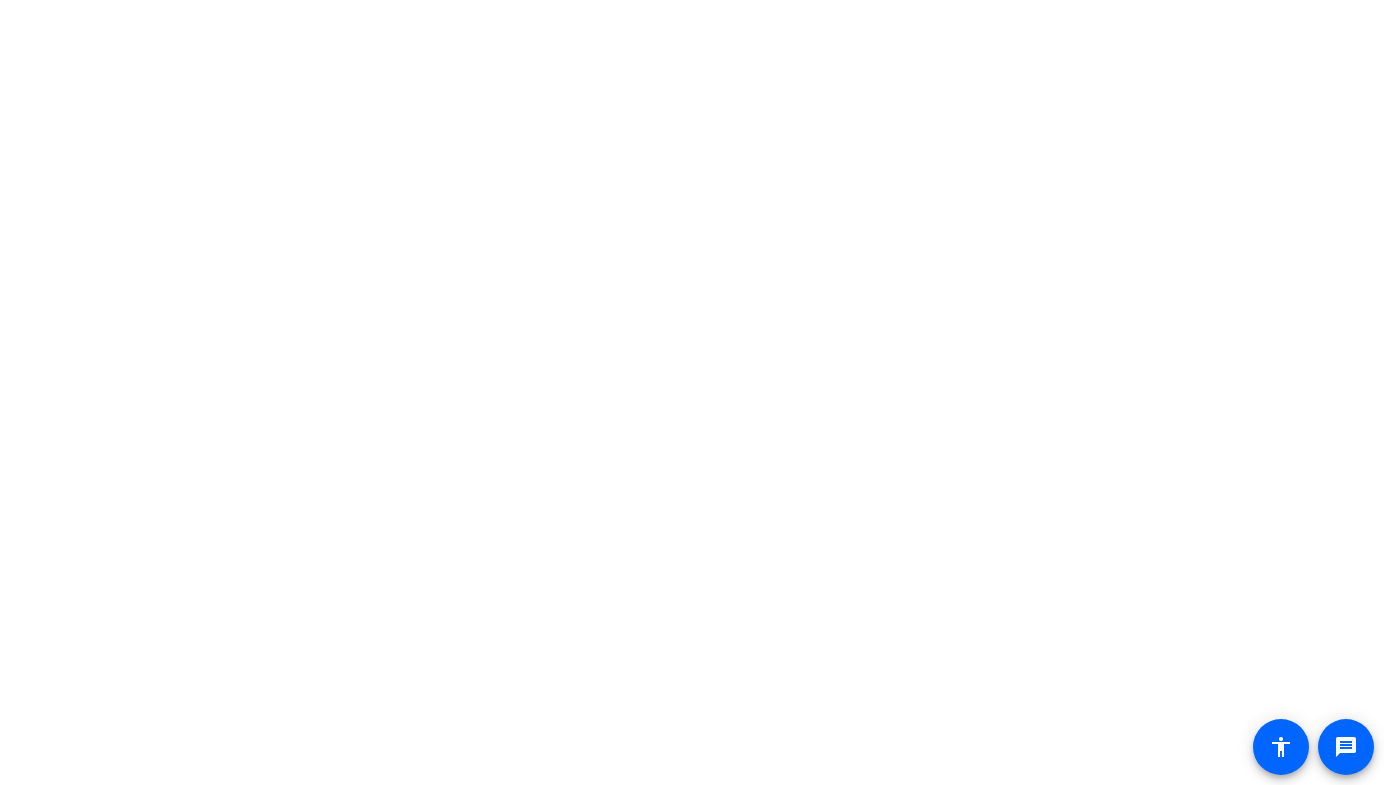 scroll, scrollTop: 0, scrollLeft: 0, axis: both 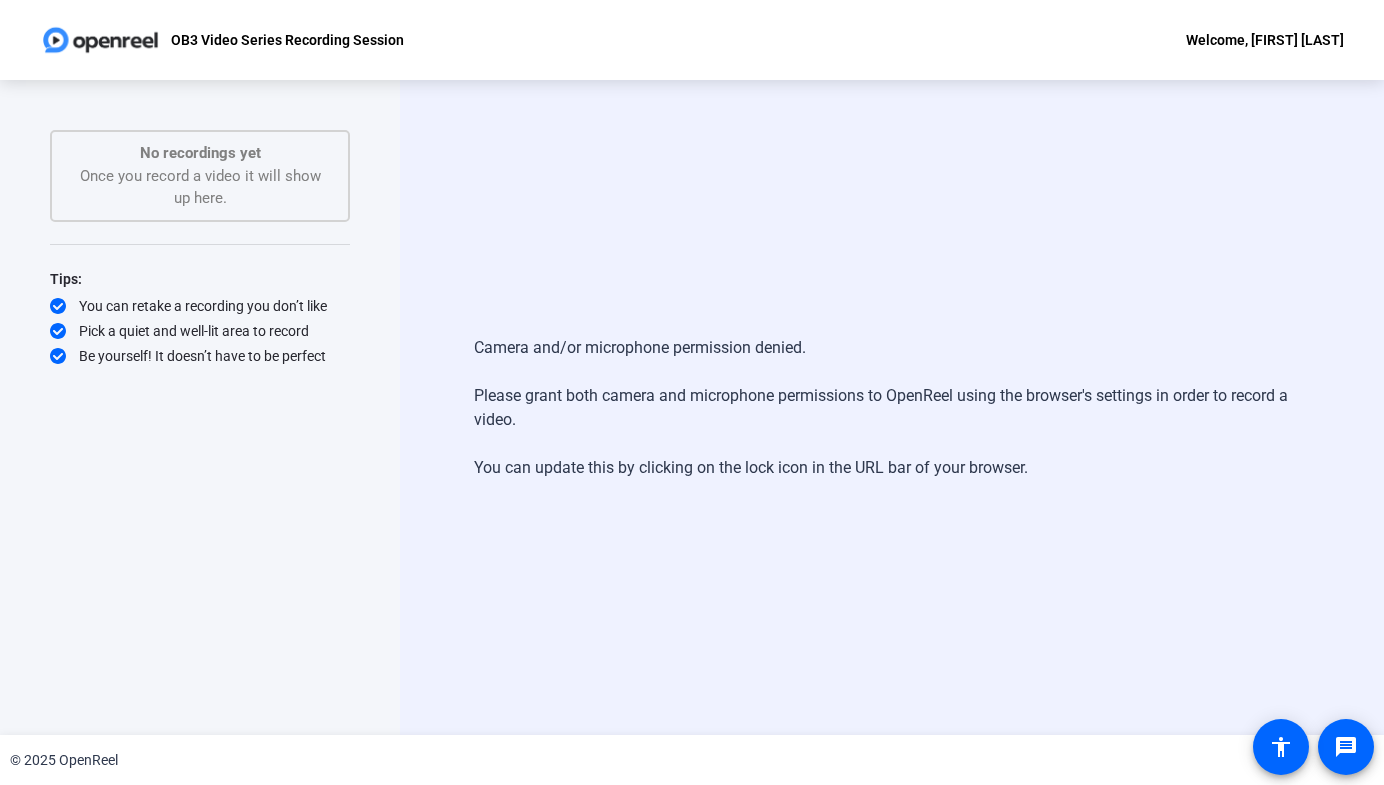click on "Start Recording  No recordings yet  Once you record a video it will show up here.  Tips:
You can retake a recording you don’t like
Pick a quiet and well-lit area to record
Be yourself! It doesn’t have to be perfect" 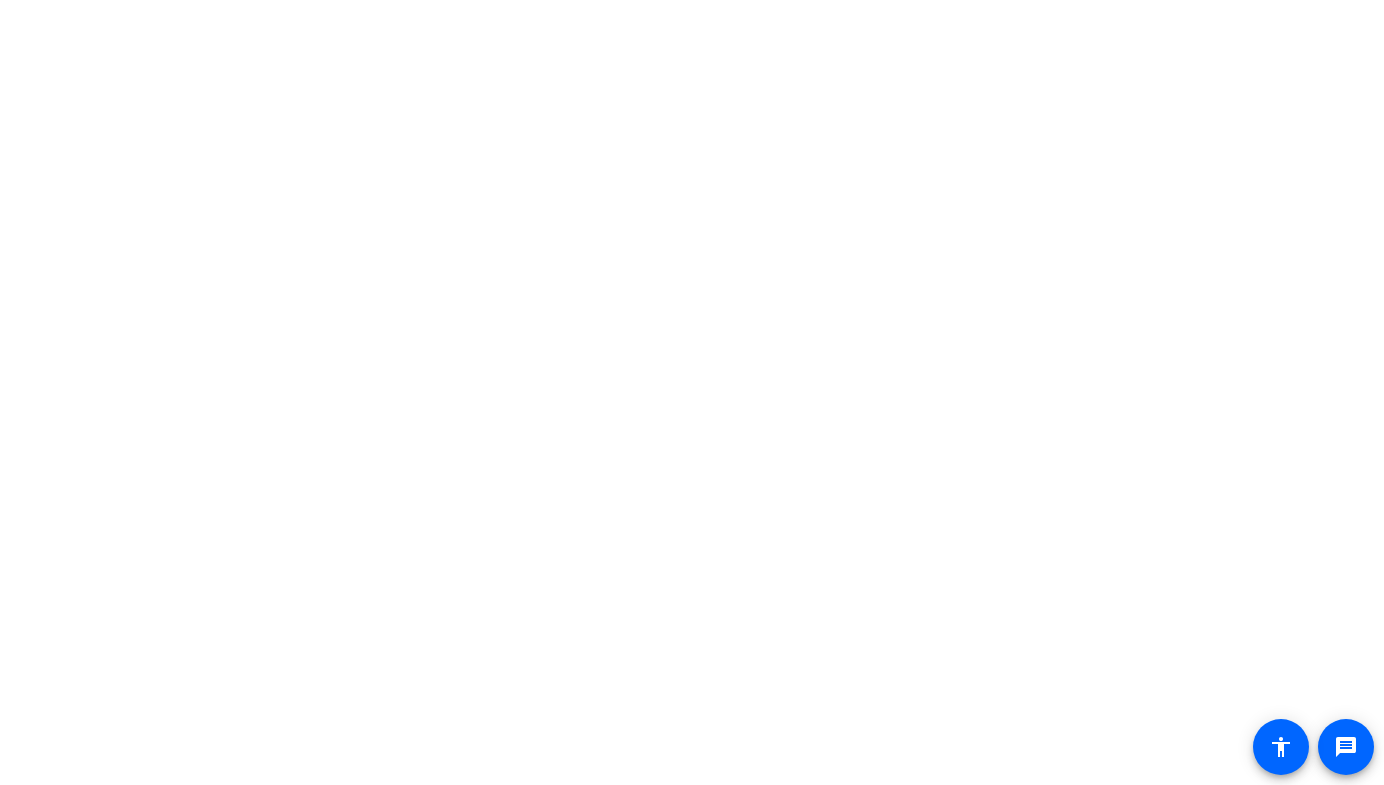 scroll, scrollTop: 0, scrollLeft: 0, axis: both 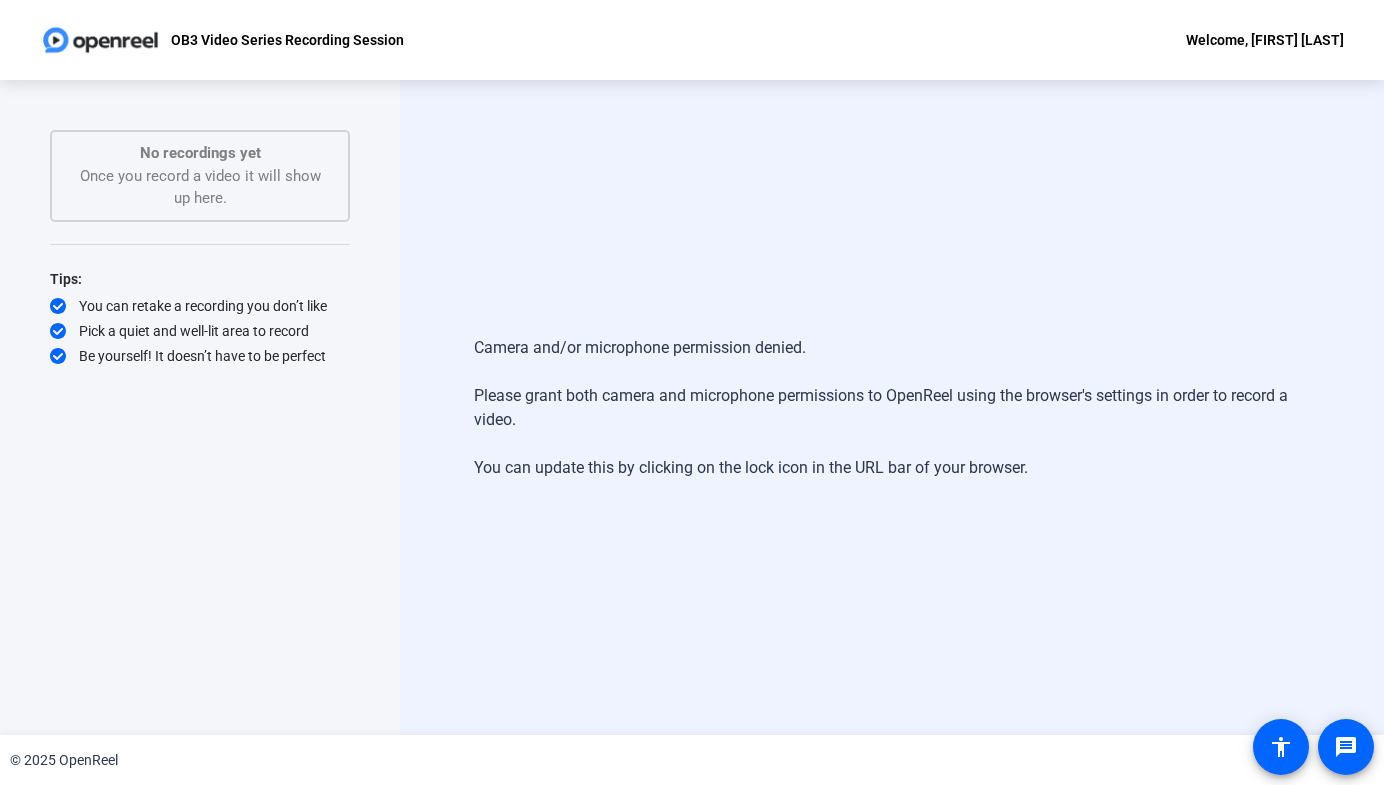 click on "Camera and/or microphone permission denied.   Please grant both camera and microphone permissions to OpenReel using the browser's settings in order to record a video.   You can update this by clicking on the lock icon in the URL bar of your browser.   Start Recording" 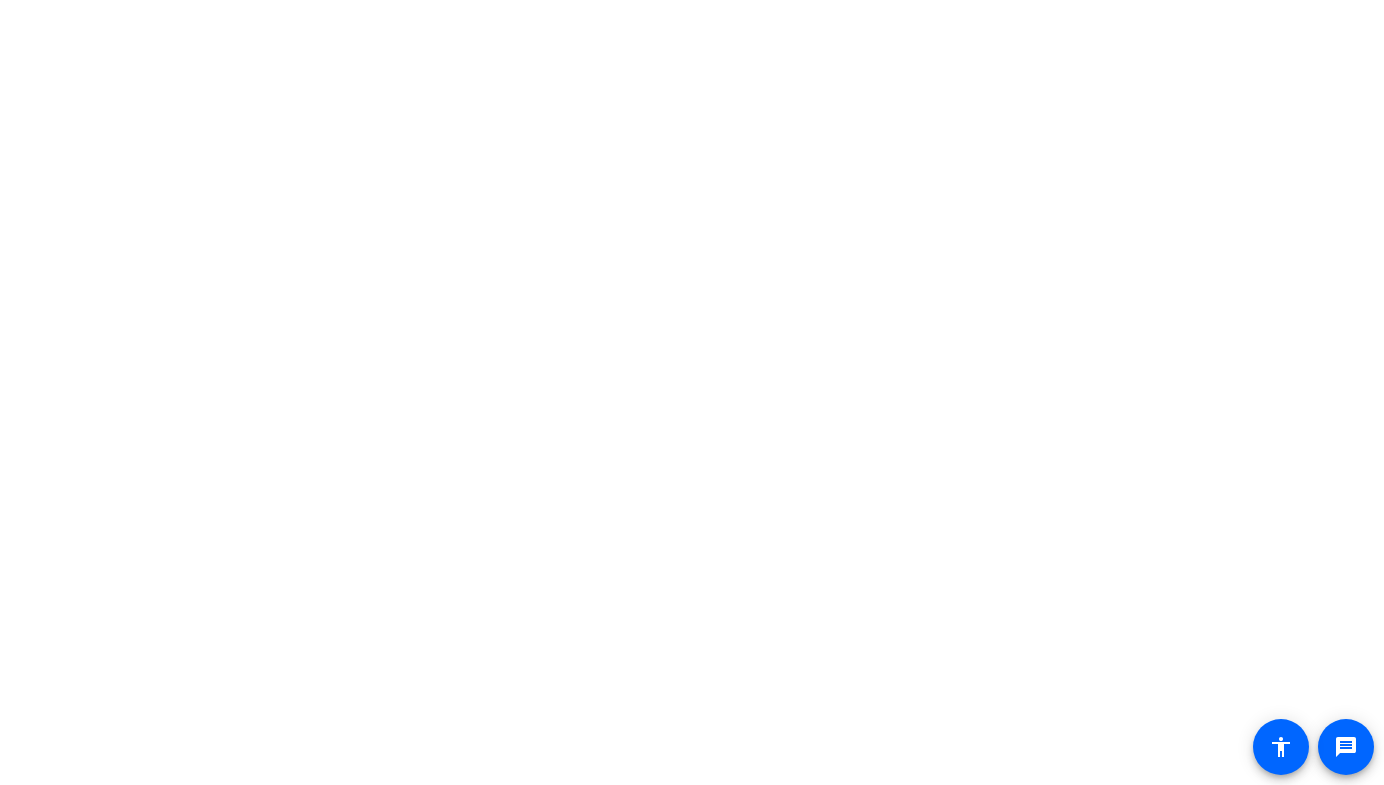 scroll, scrollTop: 0, scrollLeft: 0, axis: both 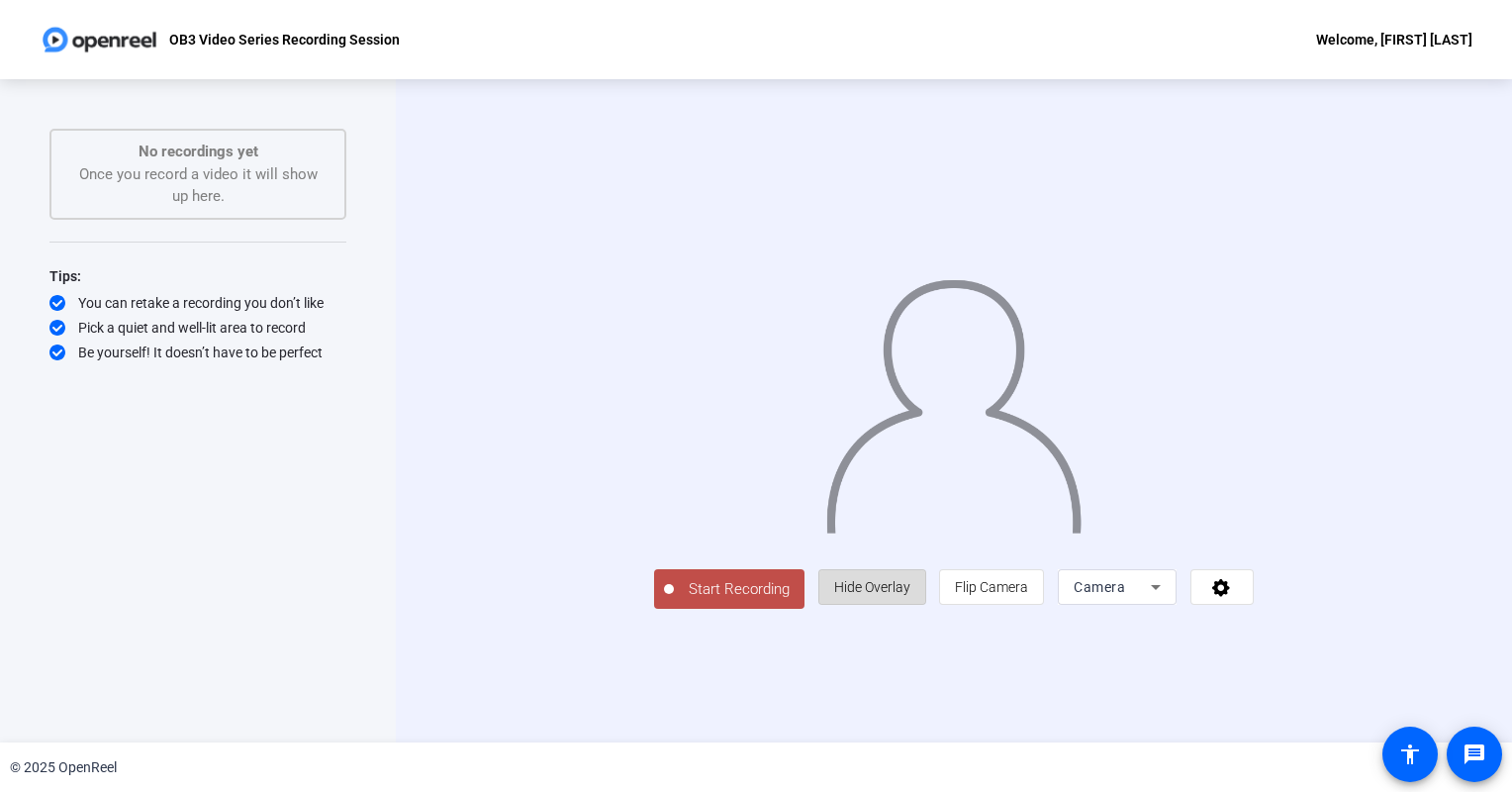 click on "Hide Overlay" 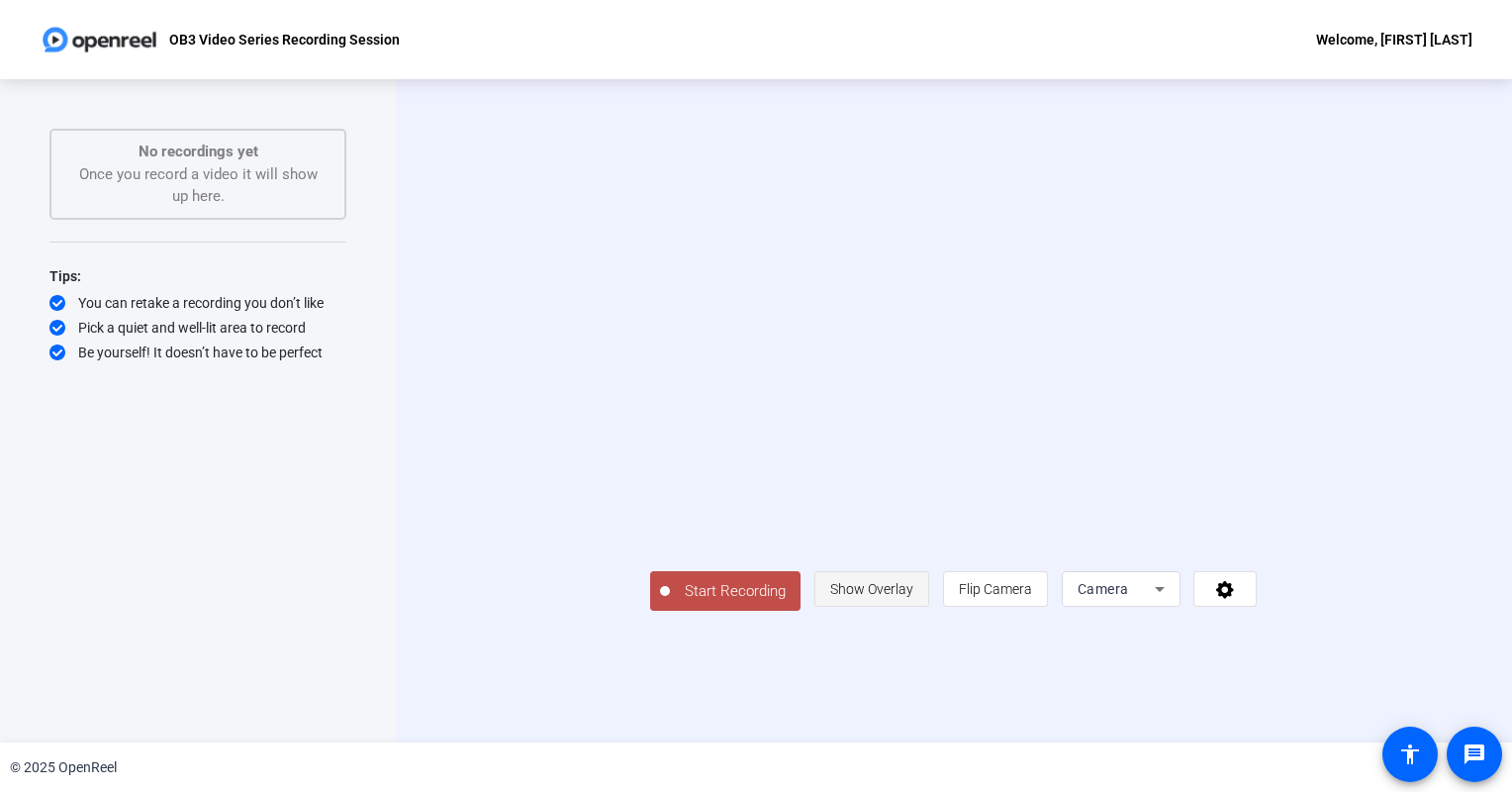 click on "Show Overlay" 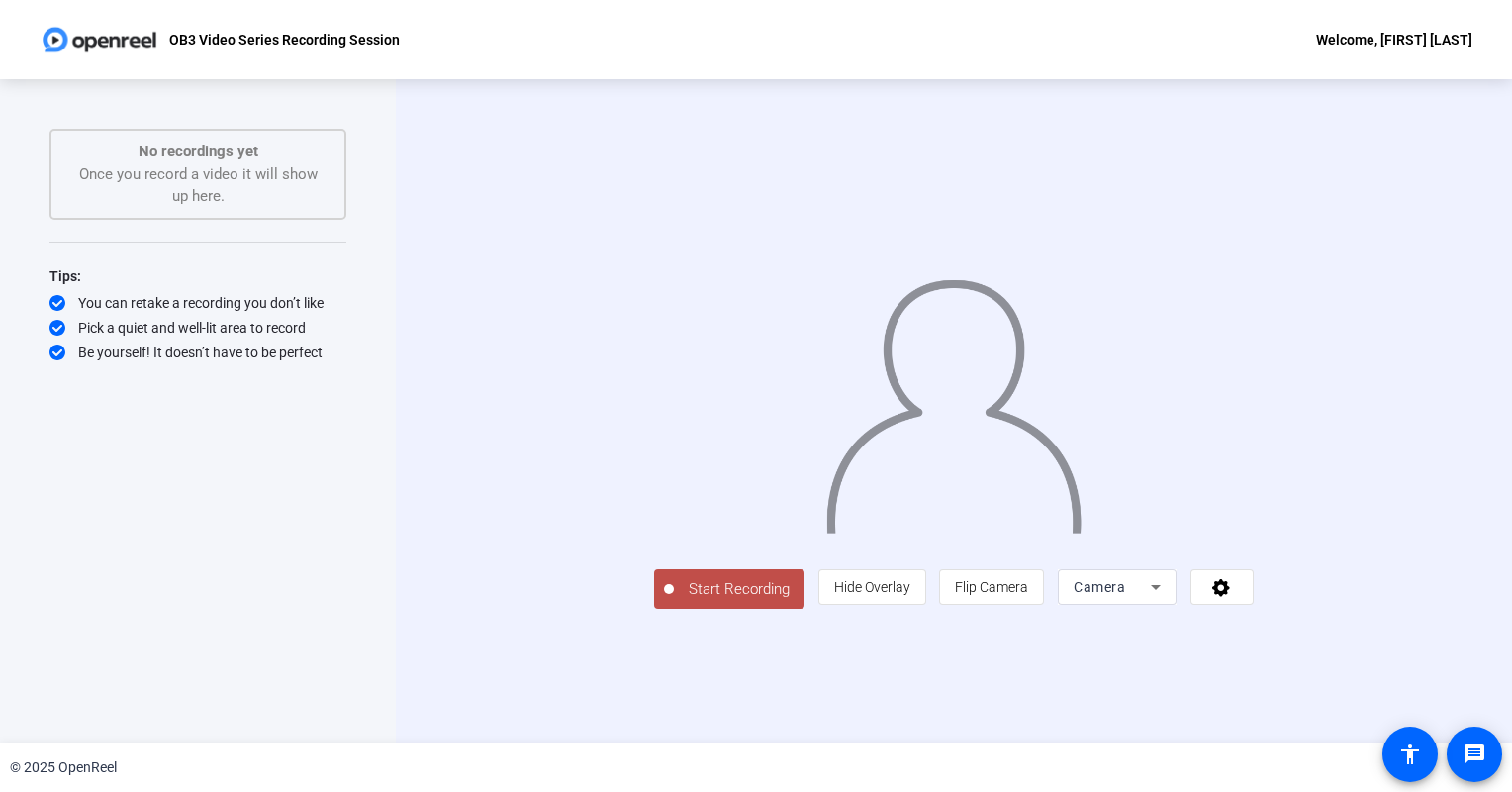 click on "Start Recording" 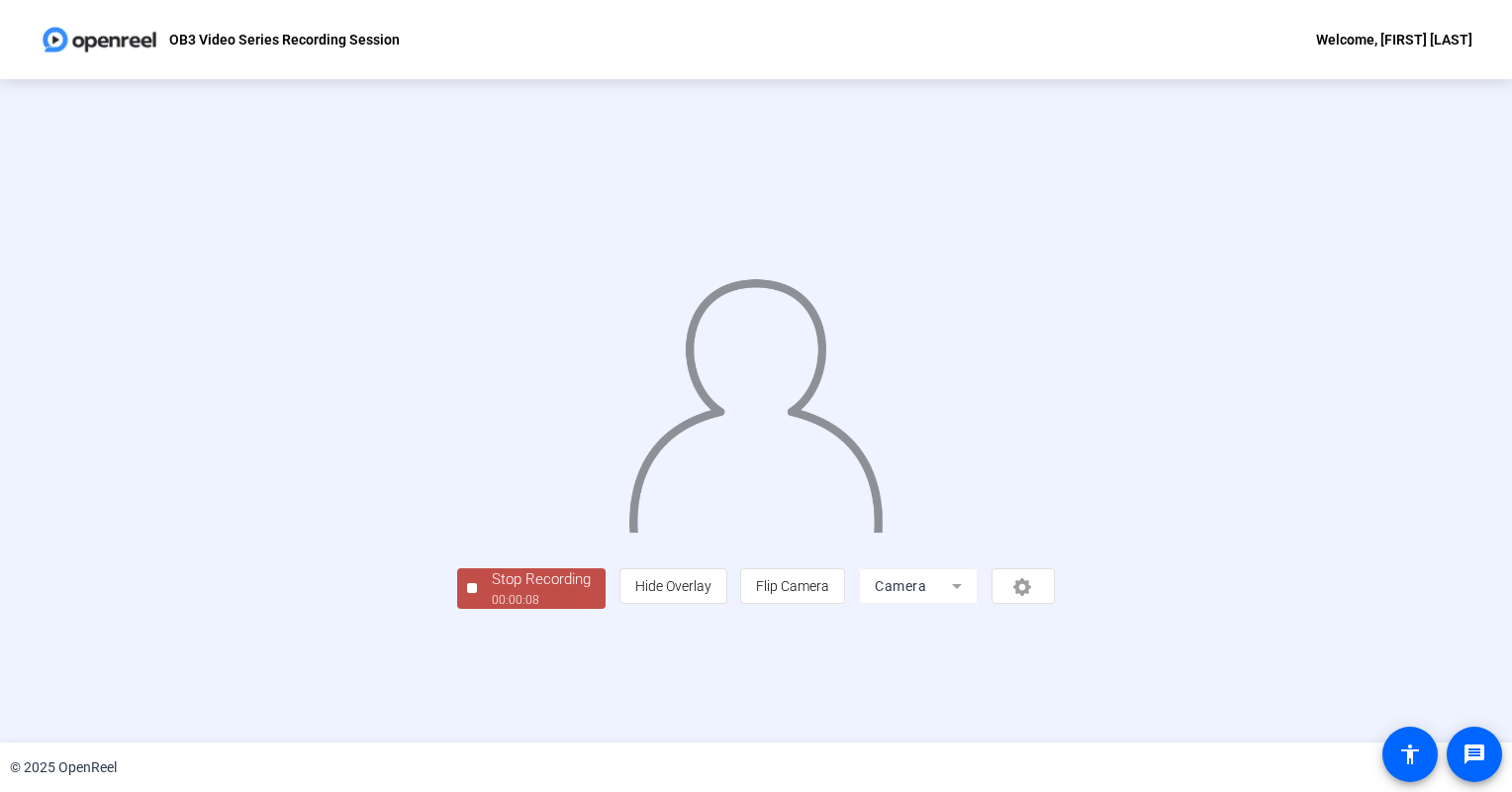 click on "Stop Recording" 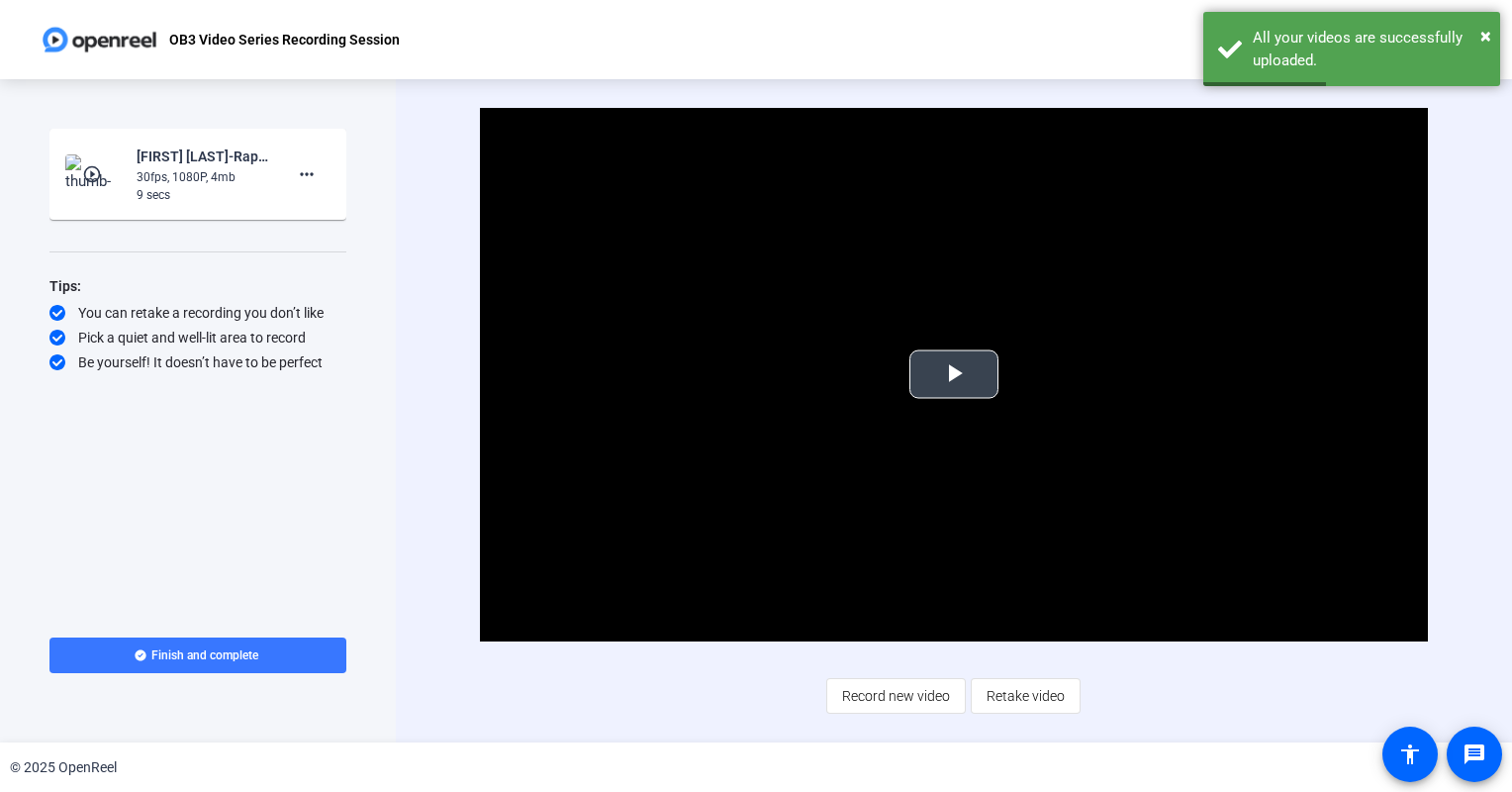 click at bounding box center (954, 374) 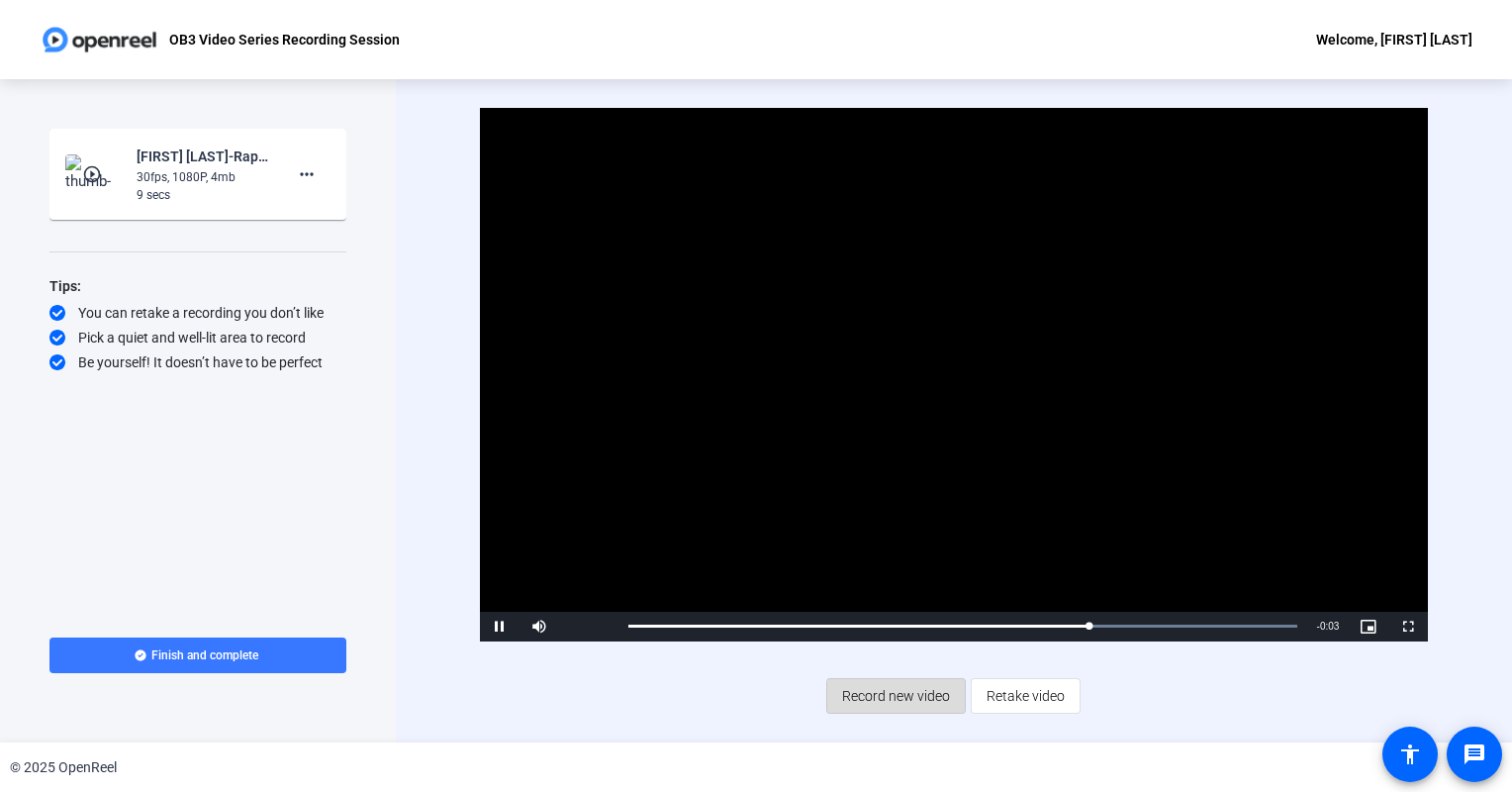 click on "Record new video" 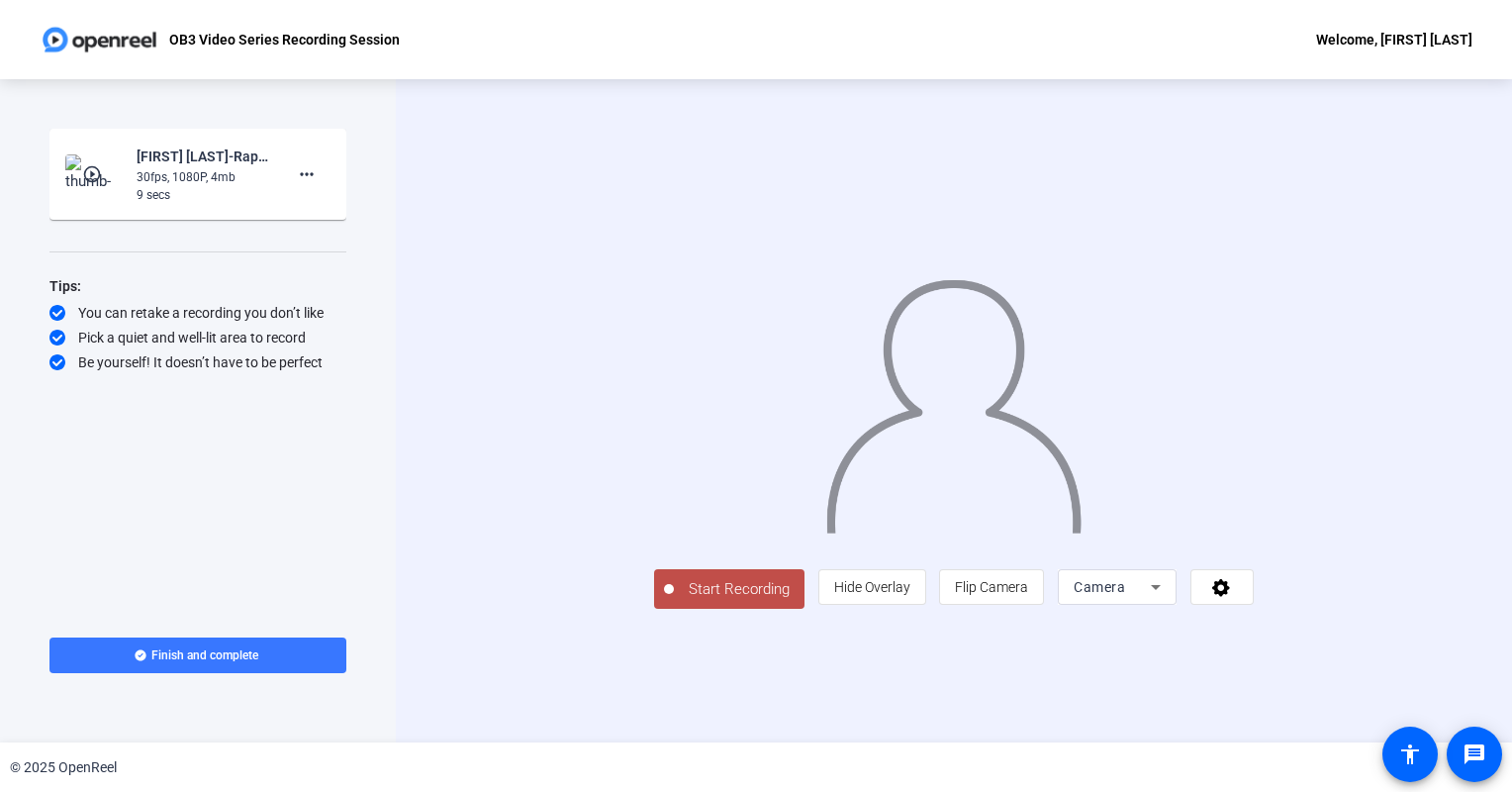 click on "Start Recording" 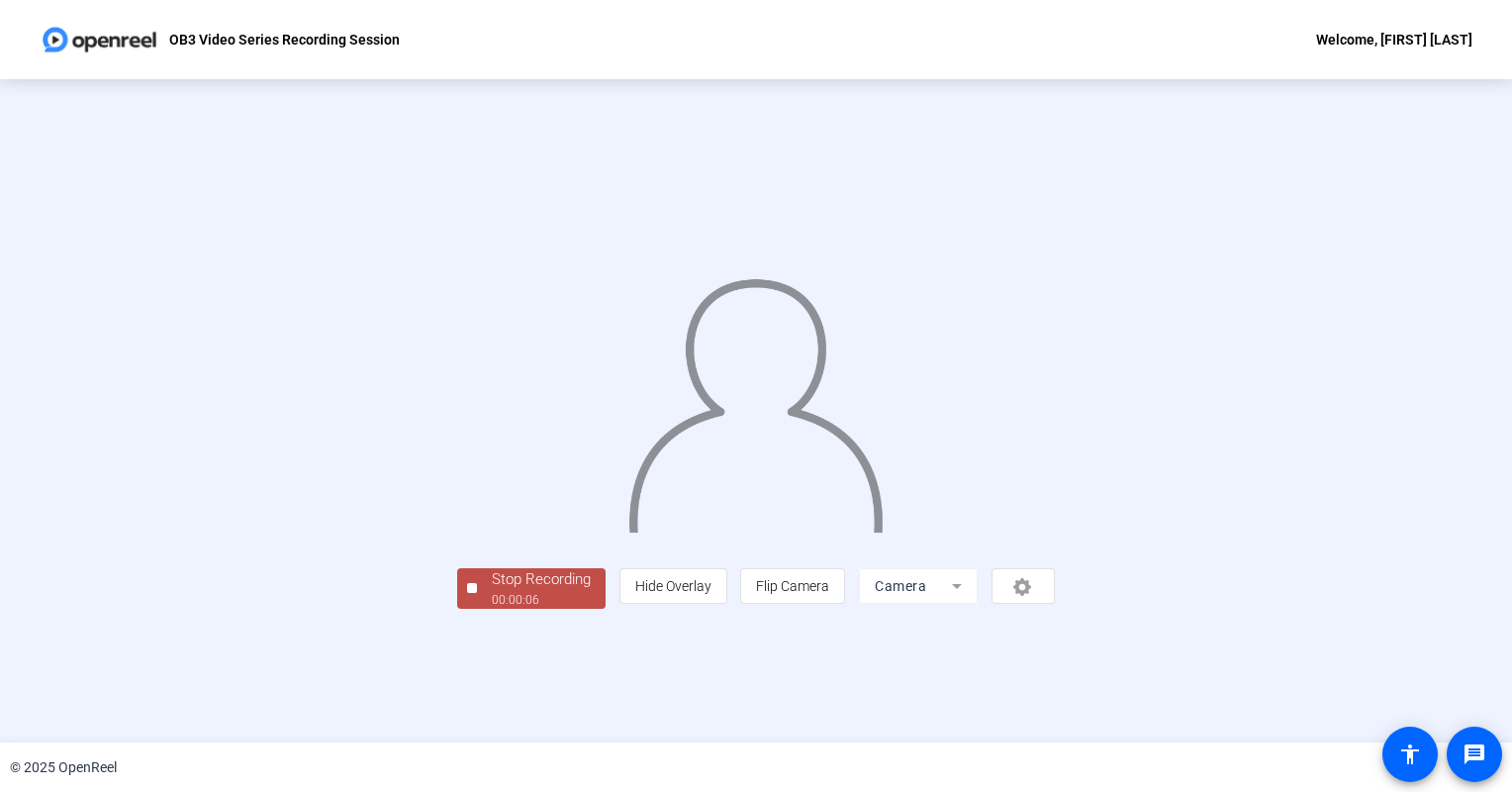 click on "Stop Recording" 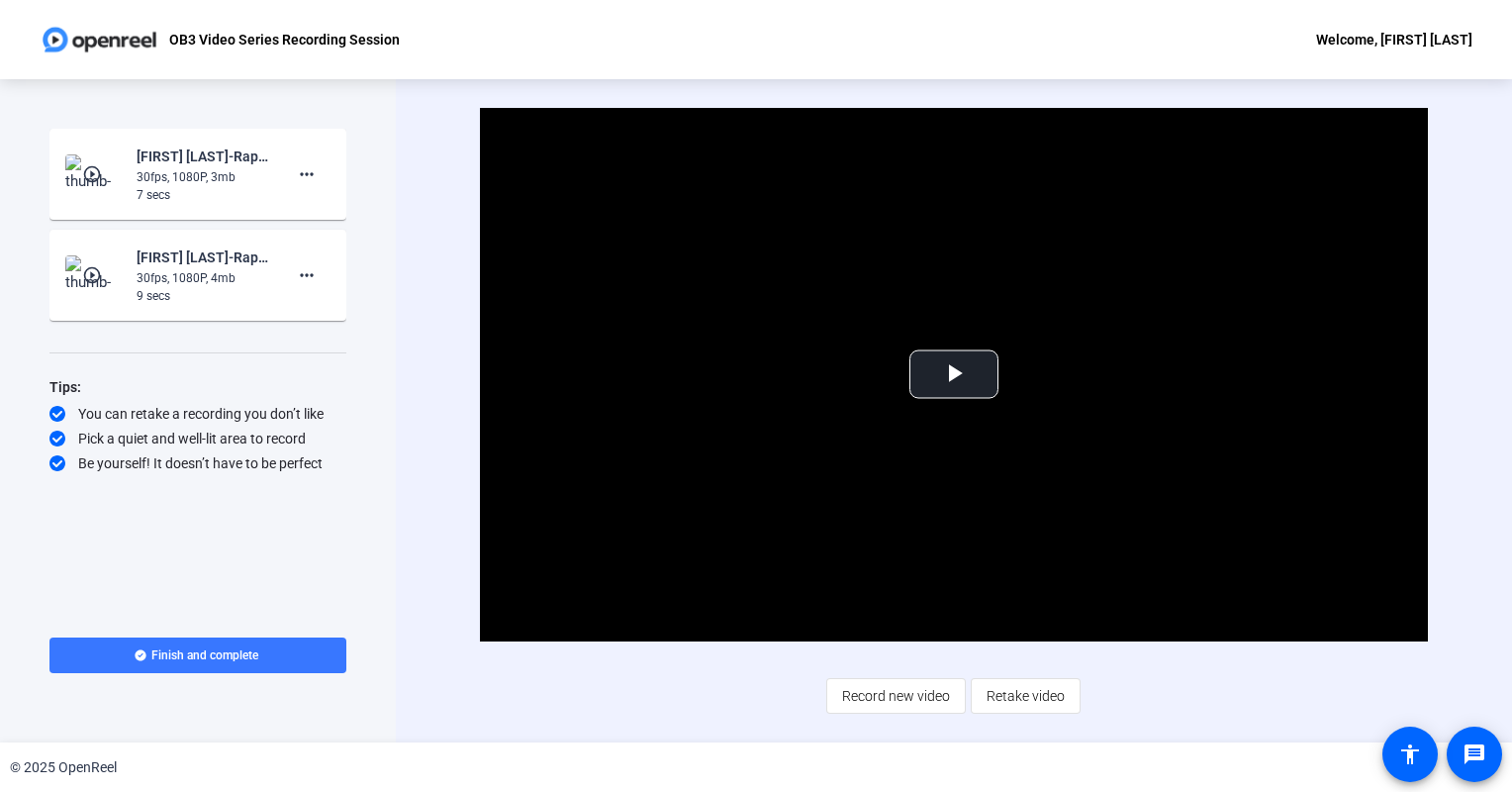 click on "30fps, 1080P, 3mb" 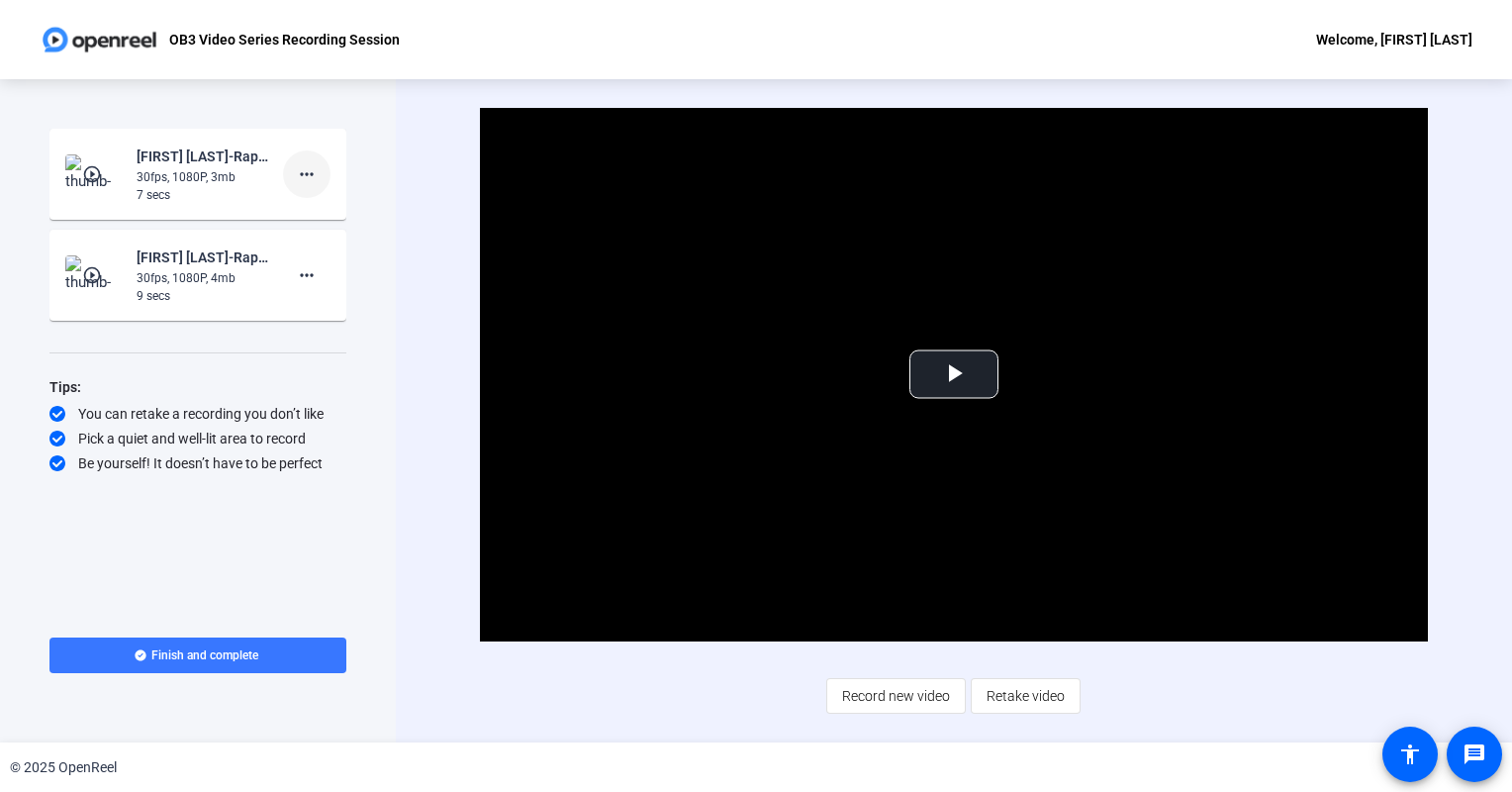 click on "more_horiz" 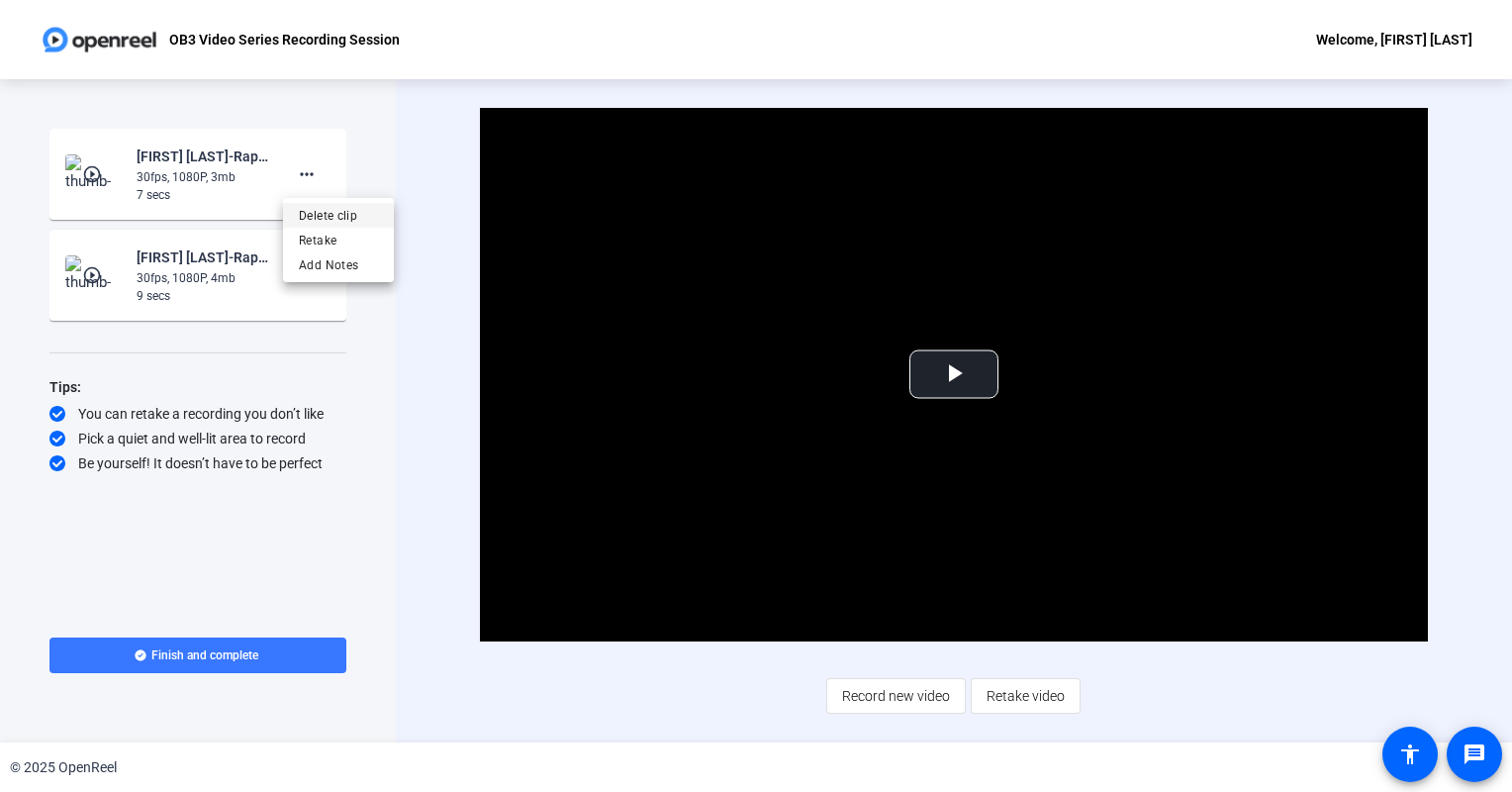 click on "Delete clip" at bounding box center (338, 216) 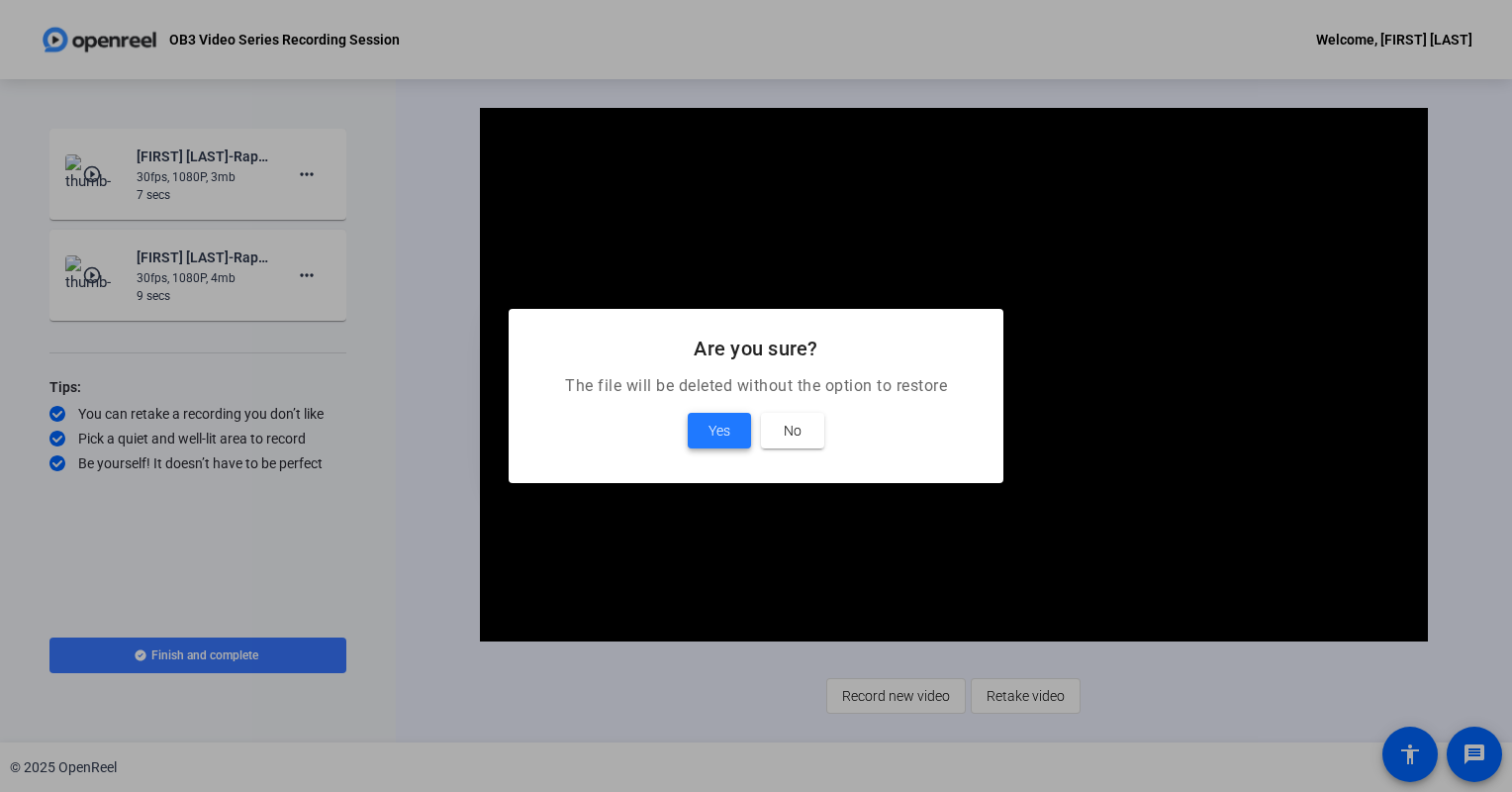 click on "Yes" at bounding box center [719, 431] 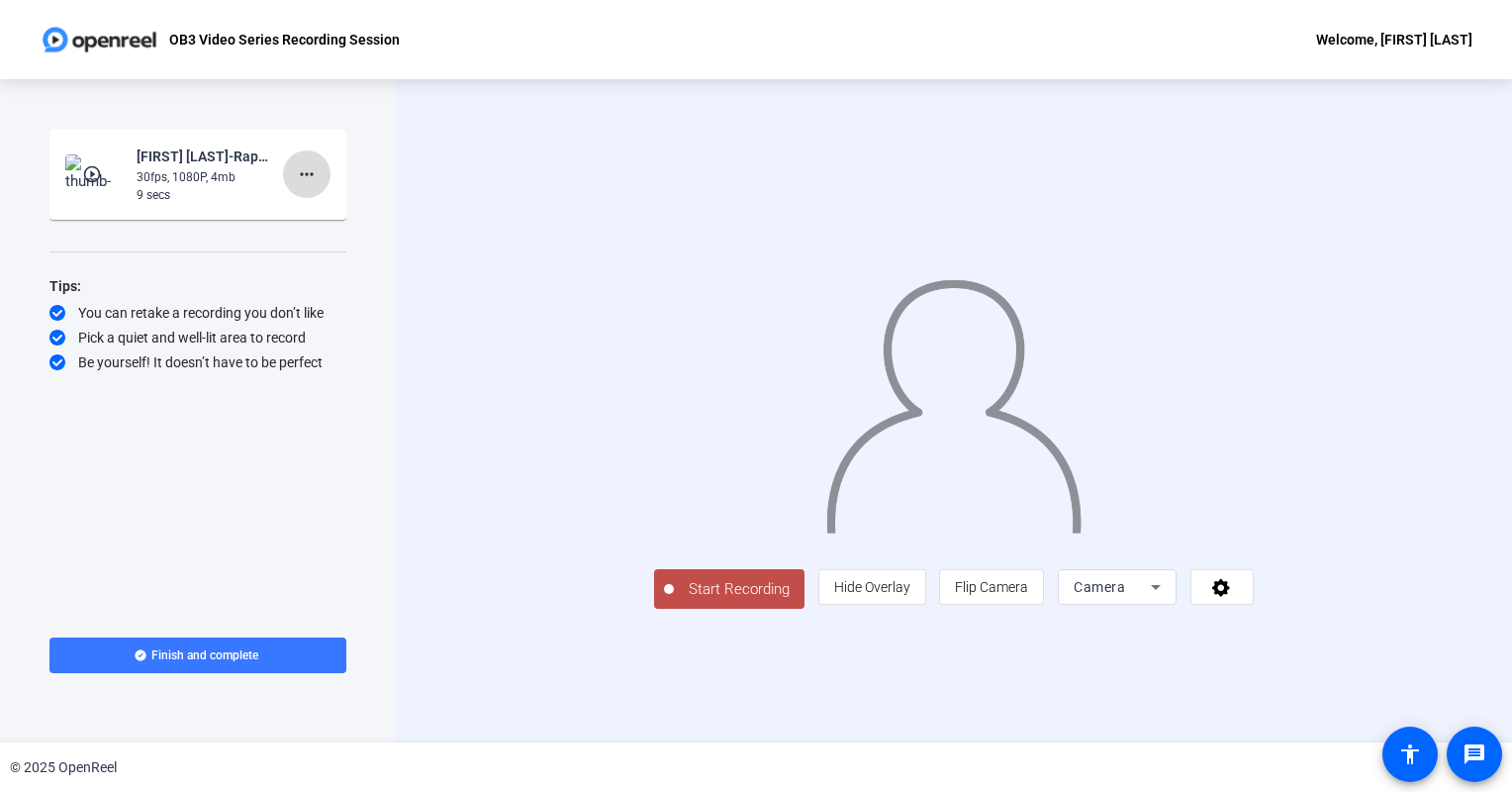 click on "more_horiz" 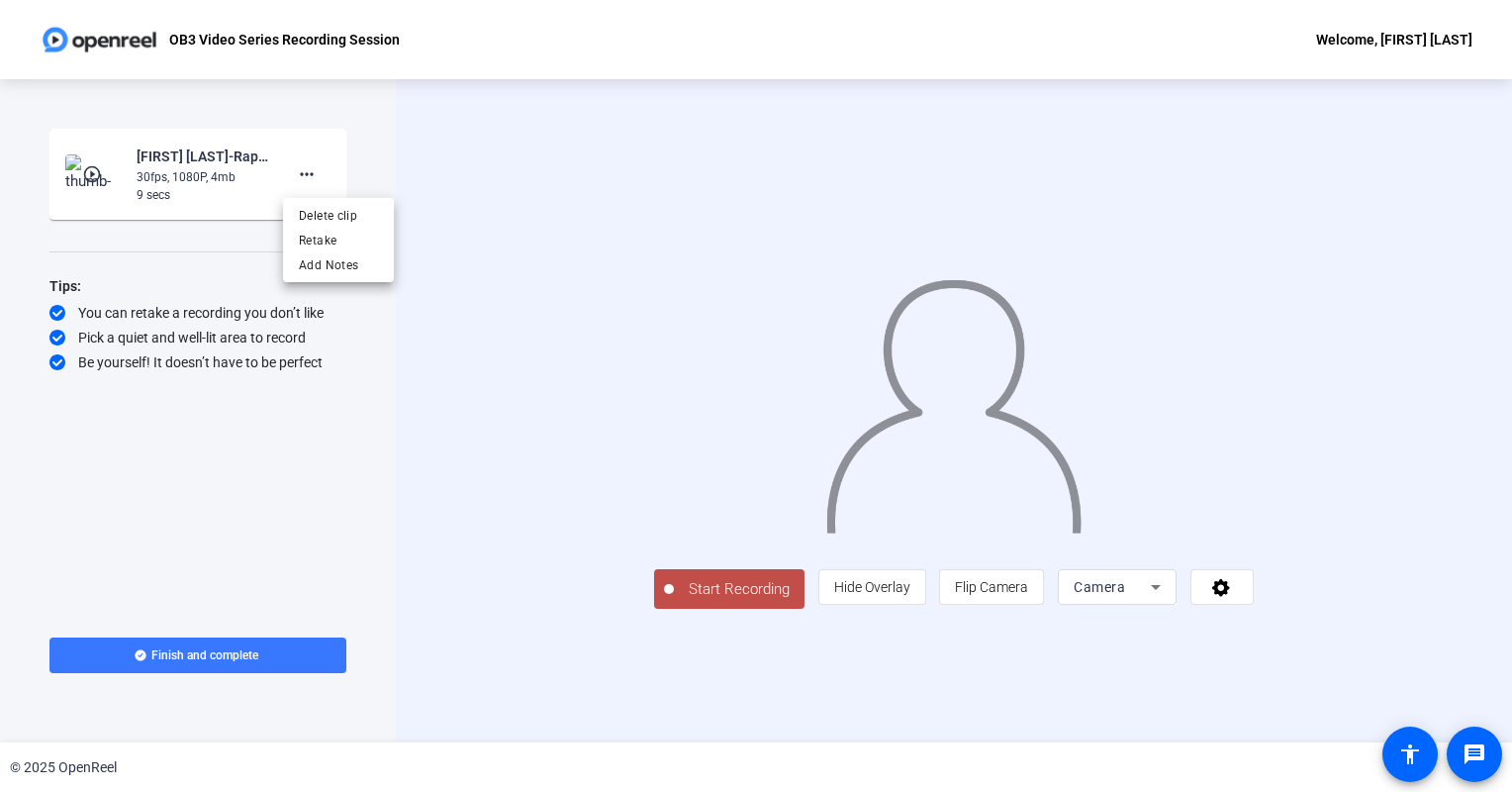click at bounding box center [756, 396] 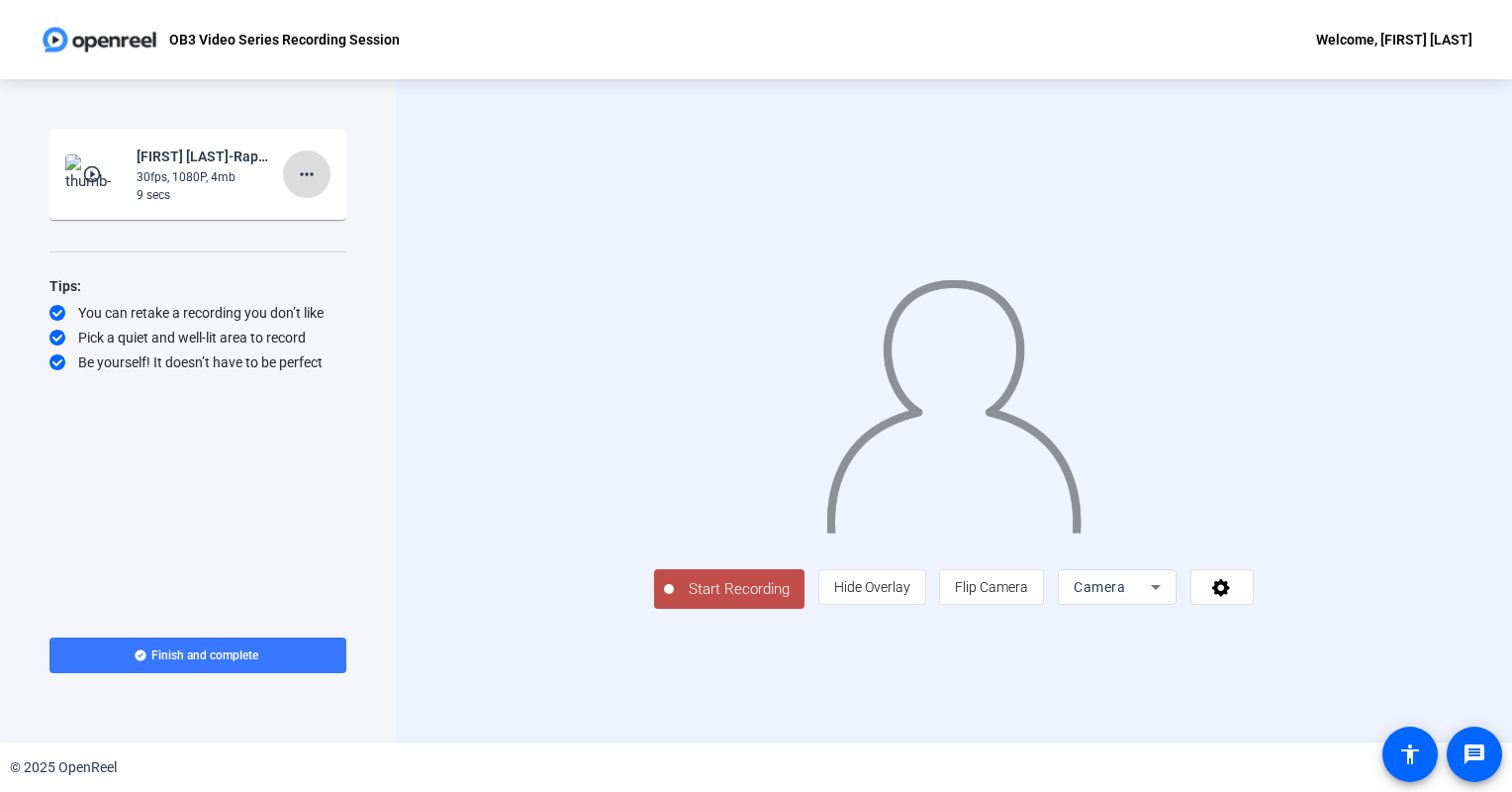 click on "more_horiz" 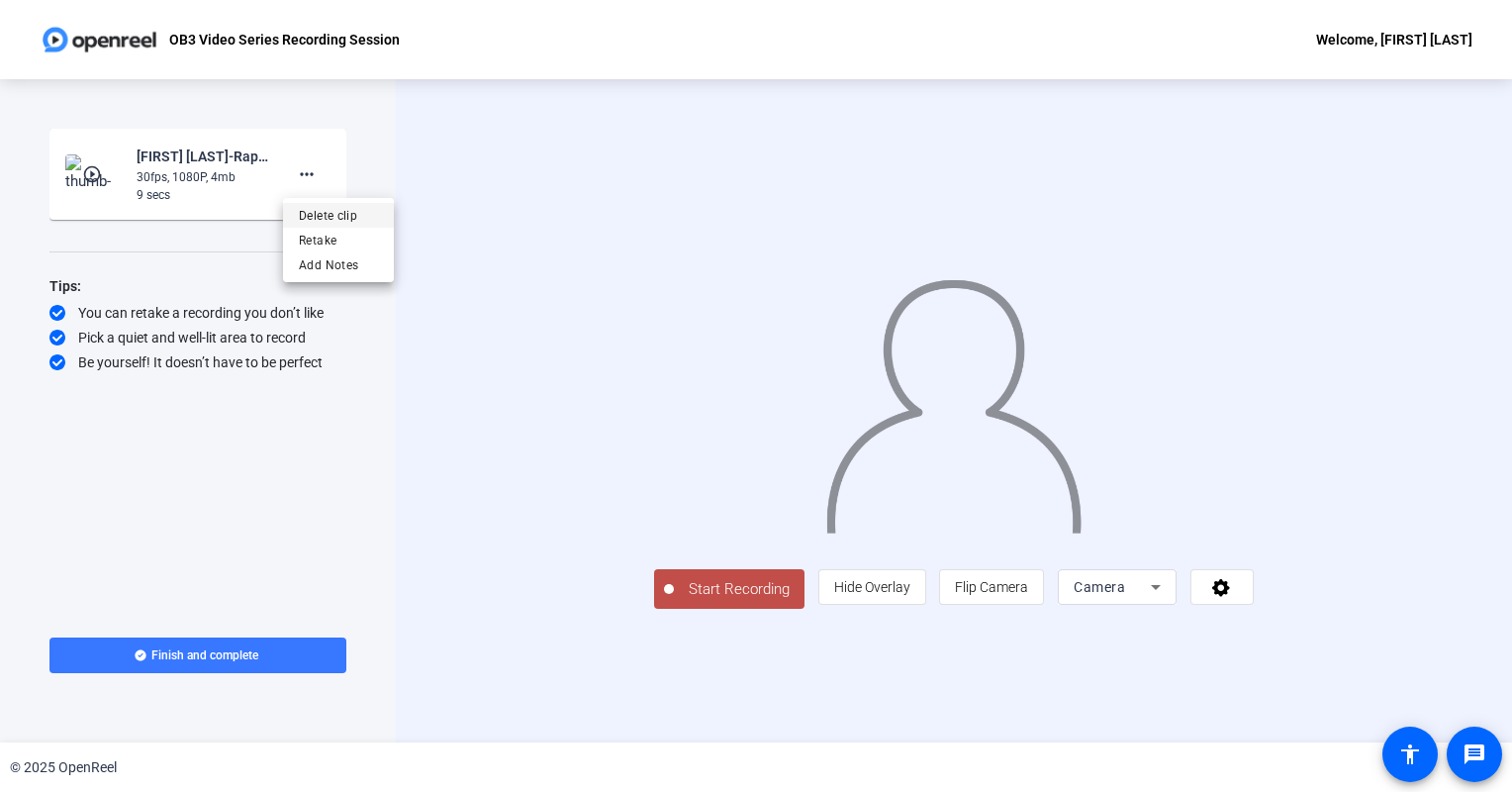 click on "Delete clip" at bounding box center [338, 216] 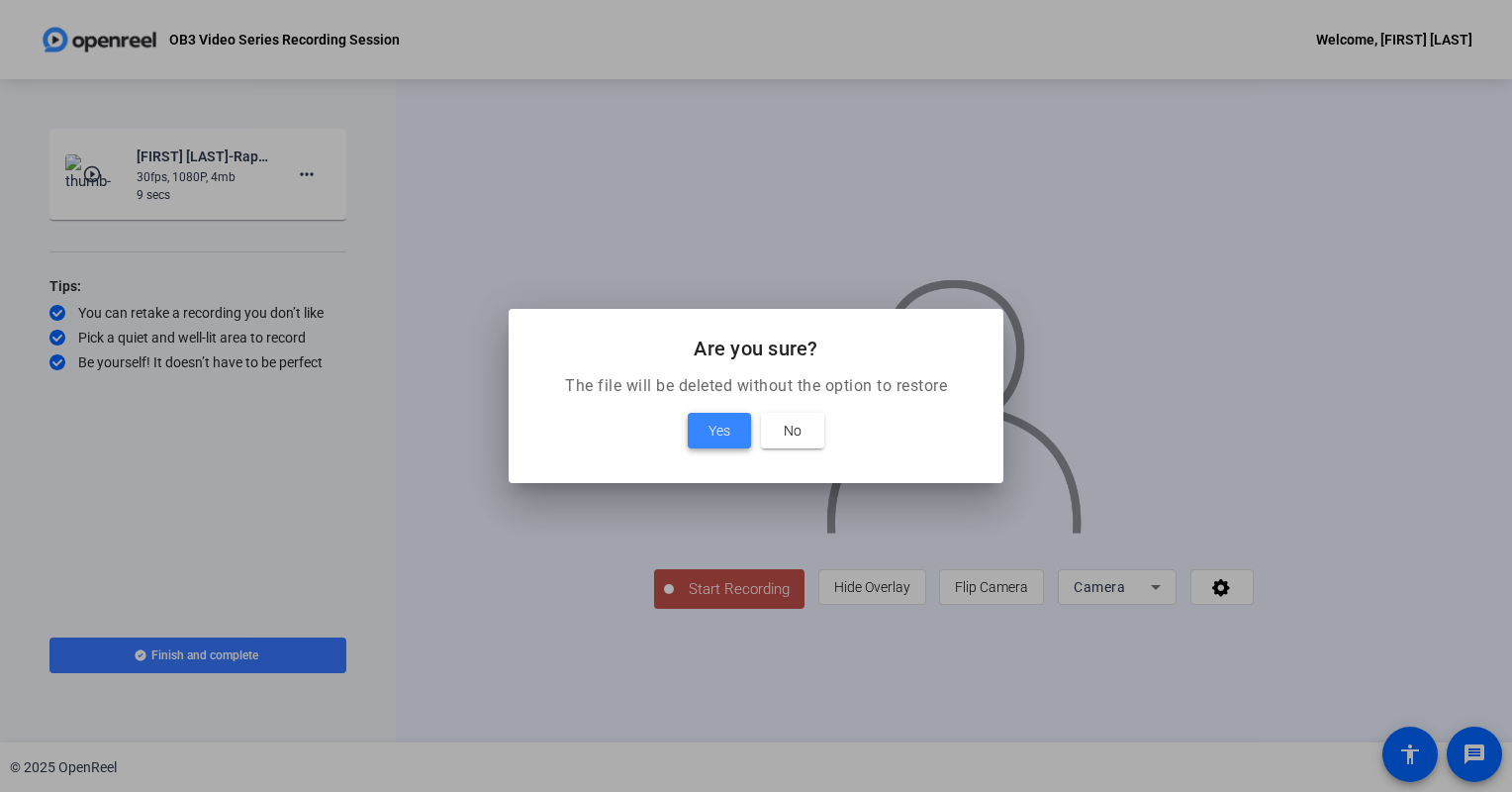 click on "Yes" at bounding box center (719, 431) 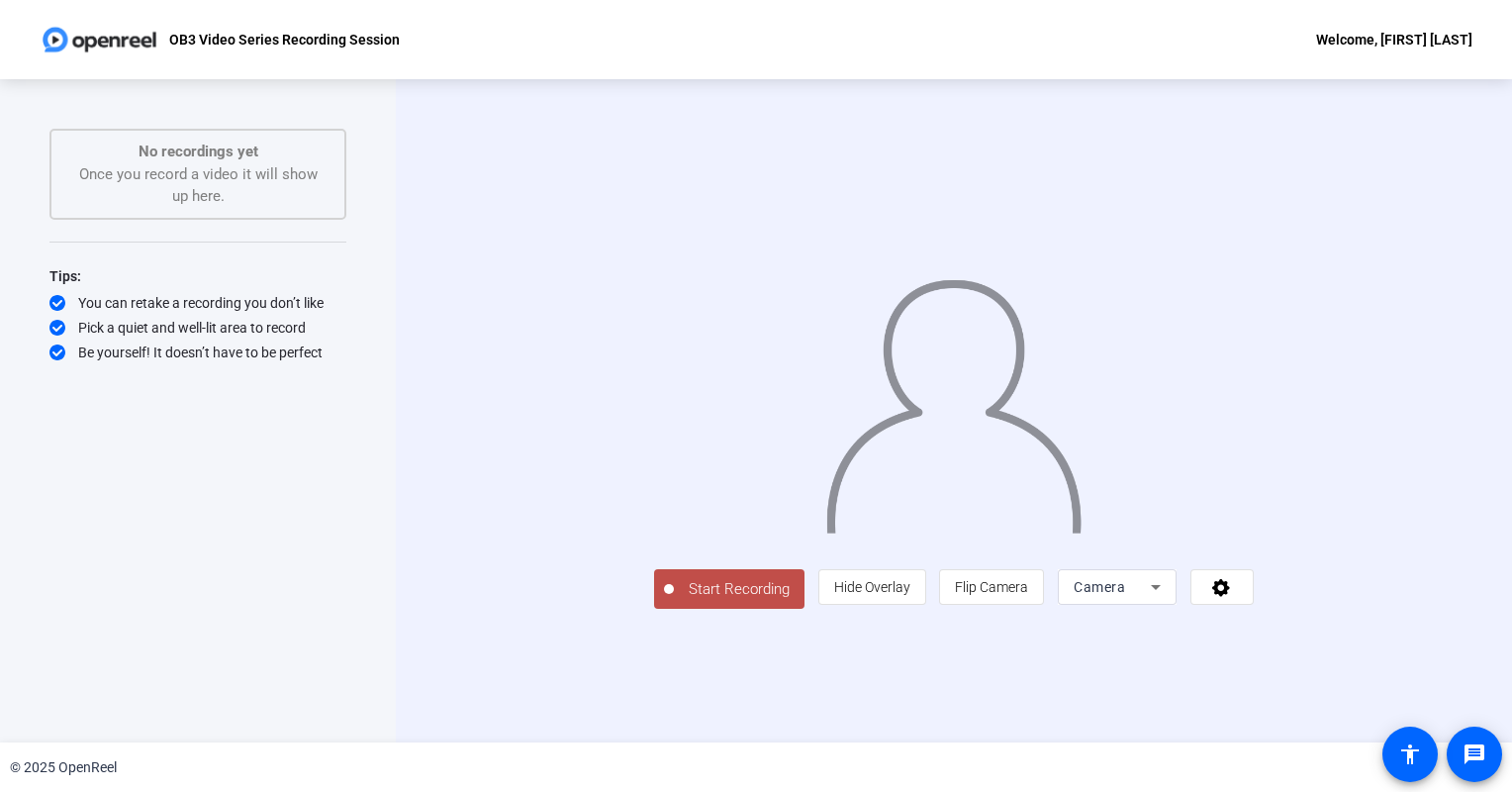click on "Start Recording" 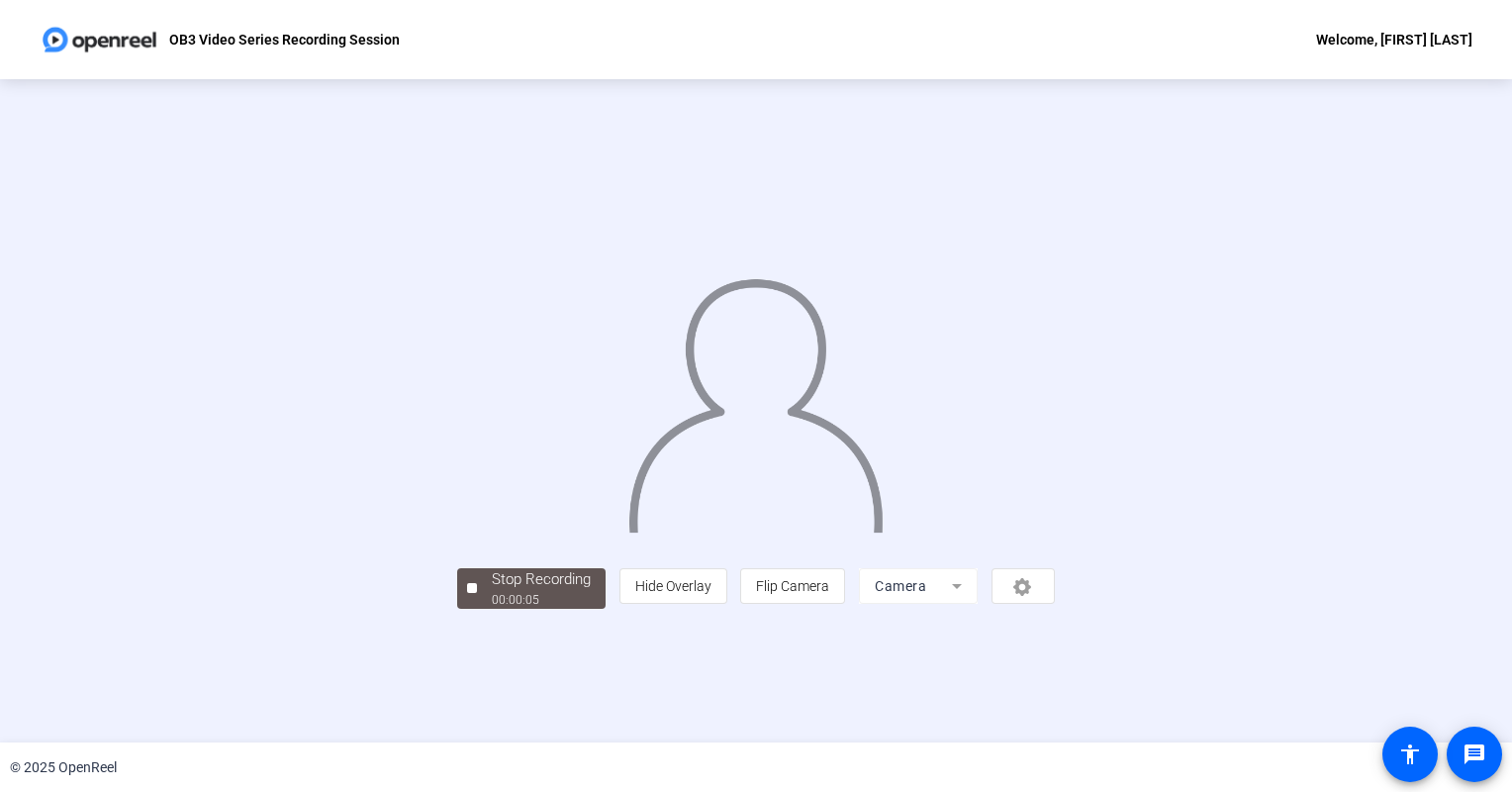 click on "Stop Recording" 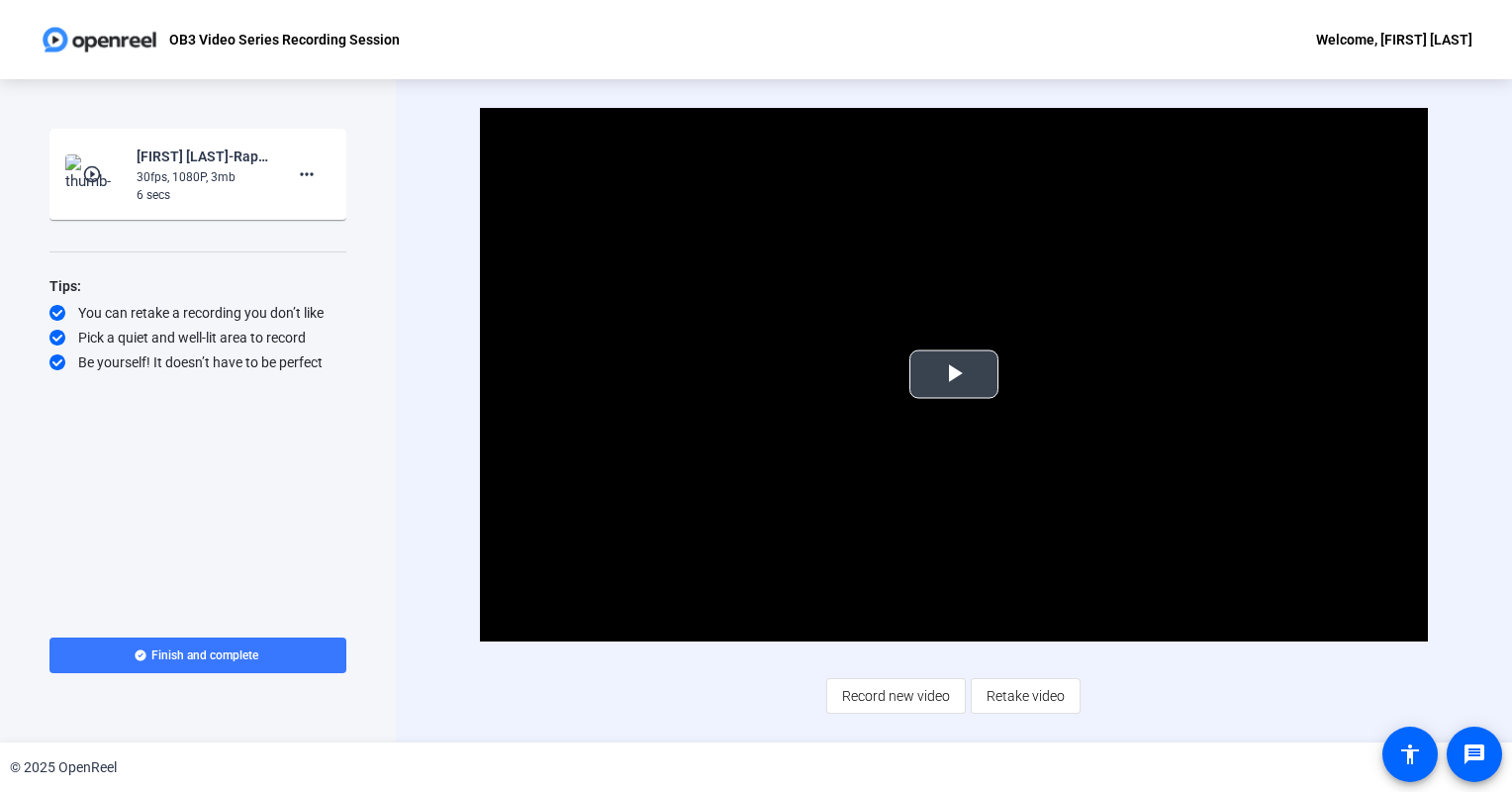 click at bounding box center (954, 374) 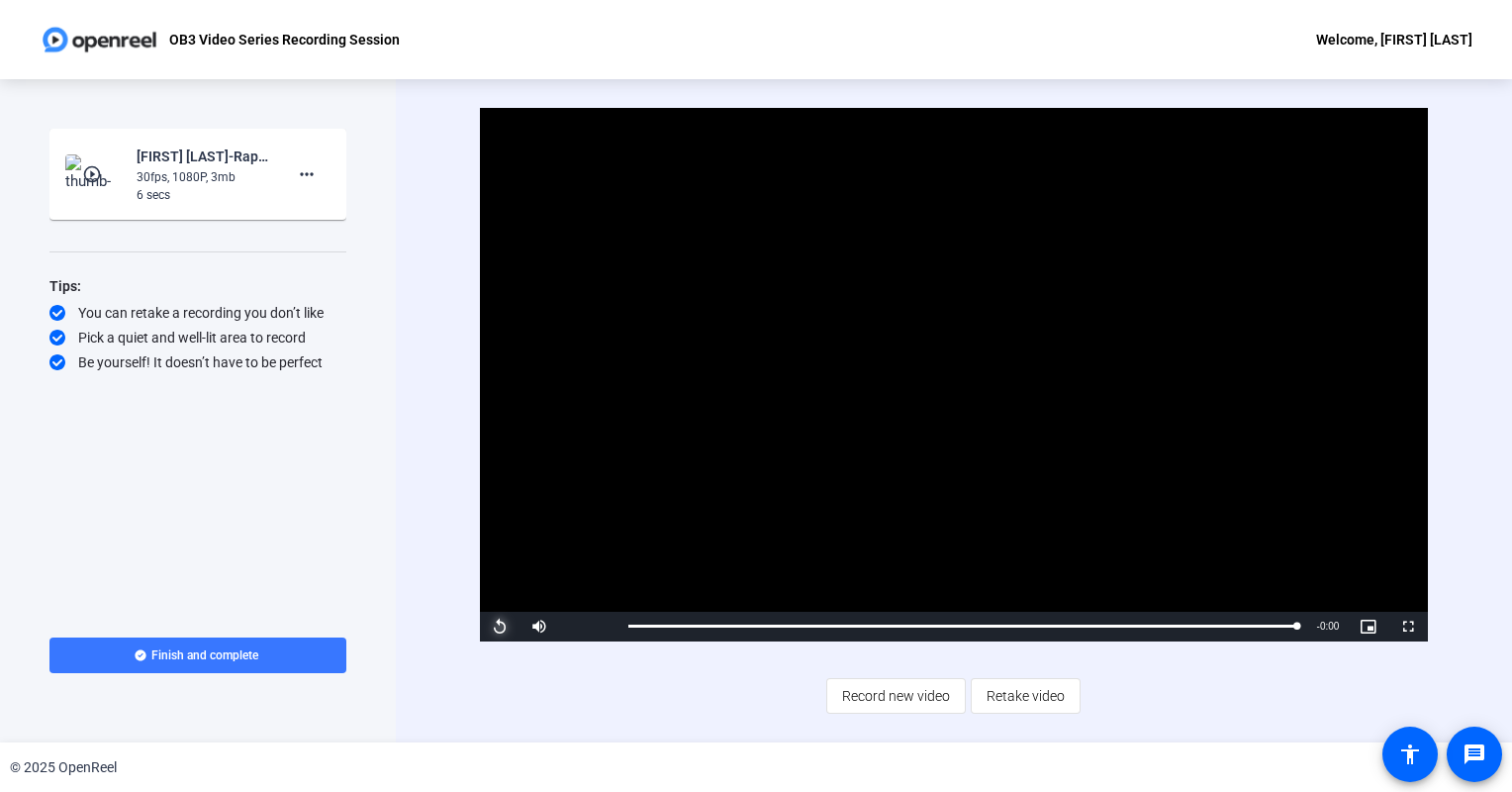 click at bounding box center (500, 627) 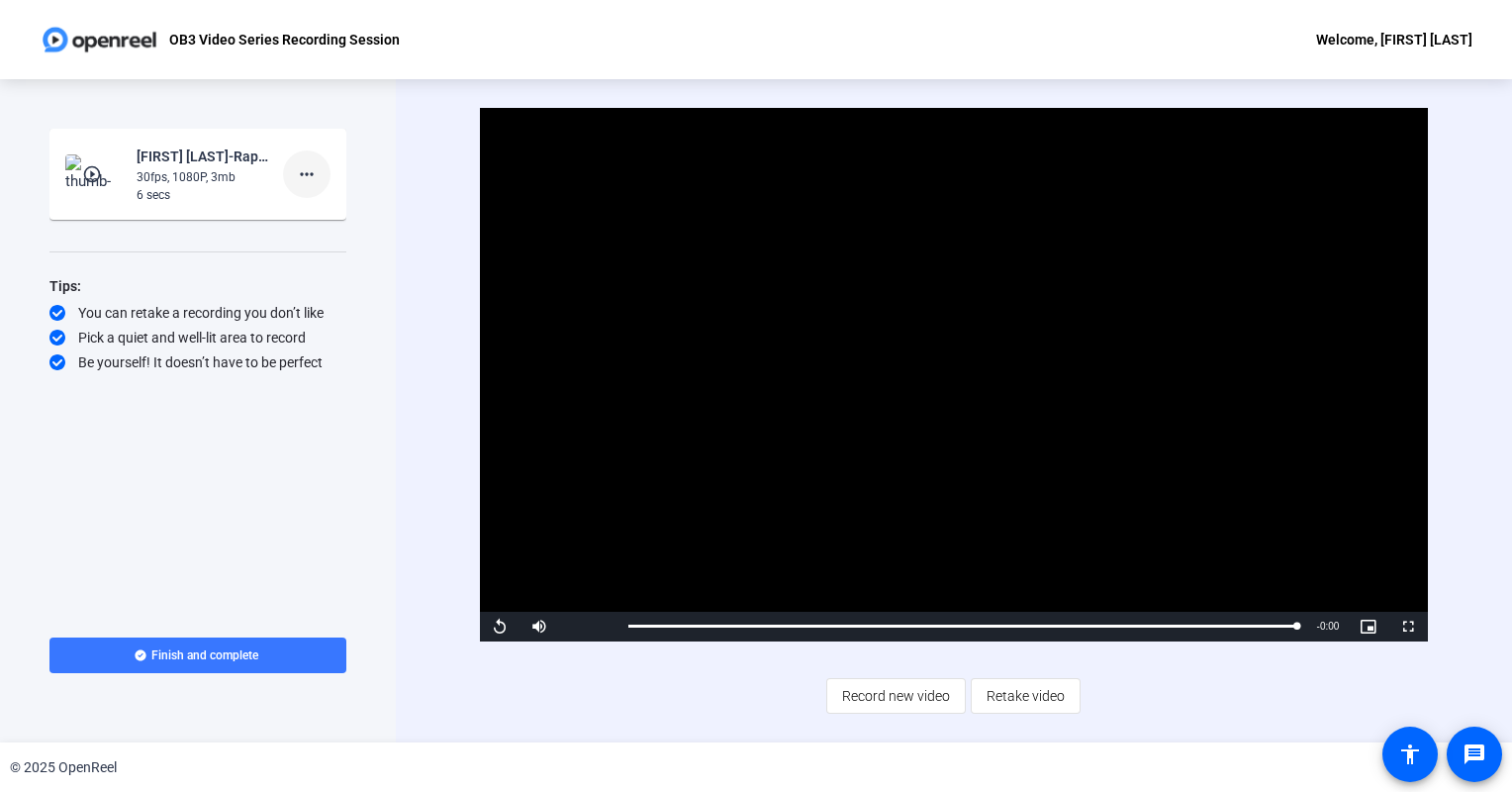 click 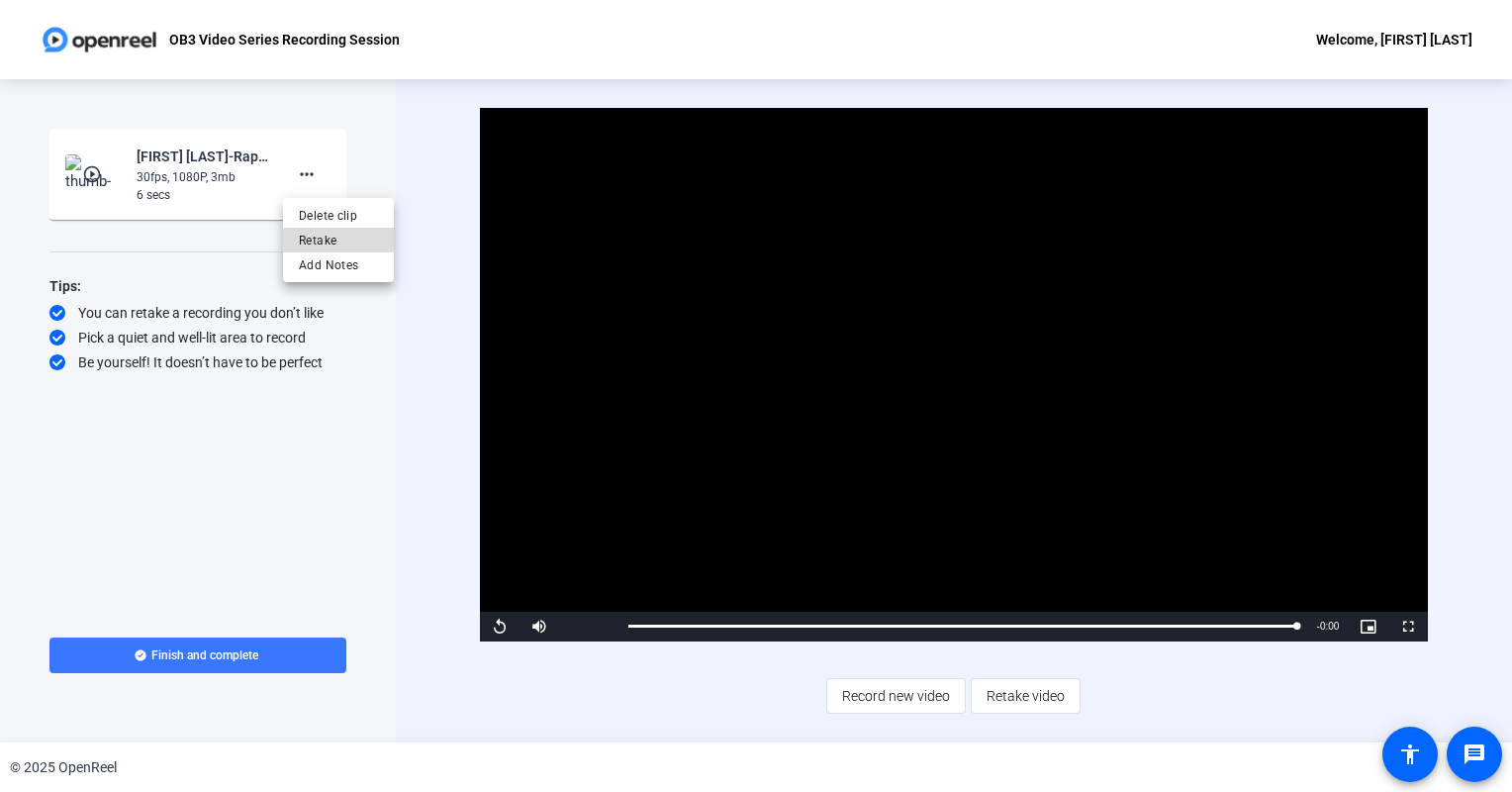 click on "Retake" at bounding box center (338, 241) 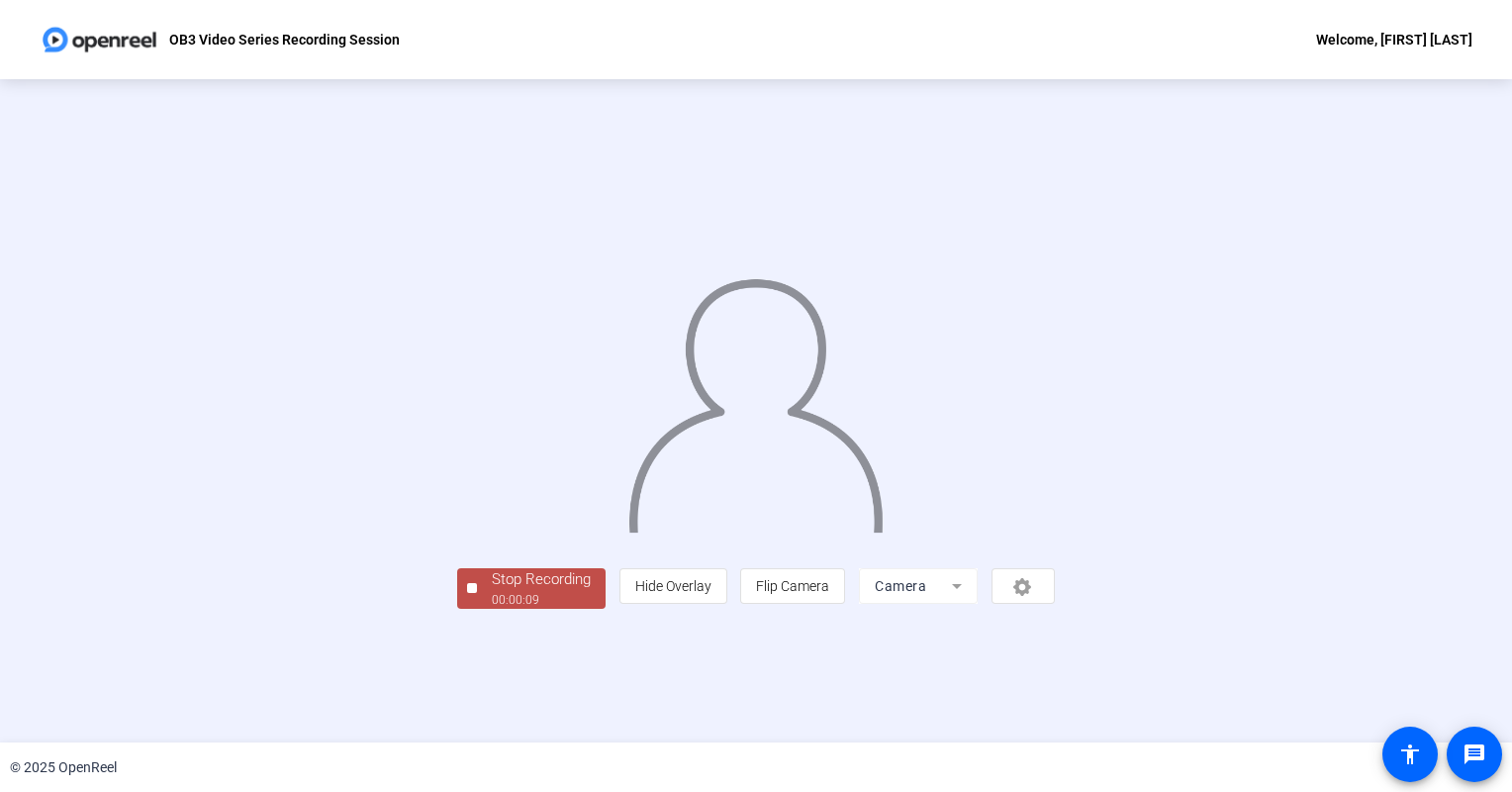 click on "Stop Recording" 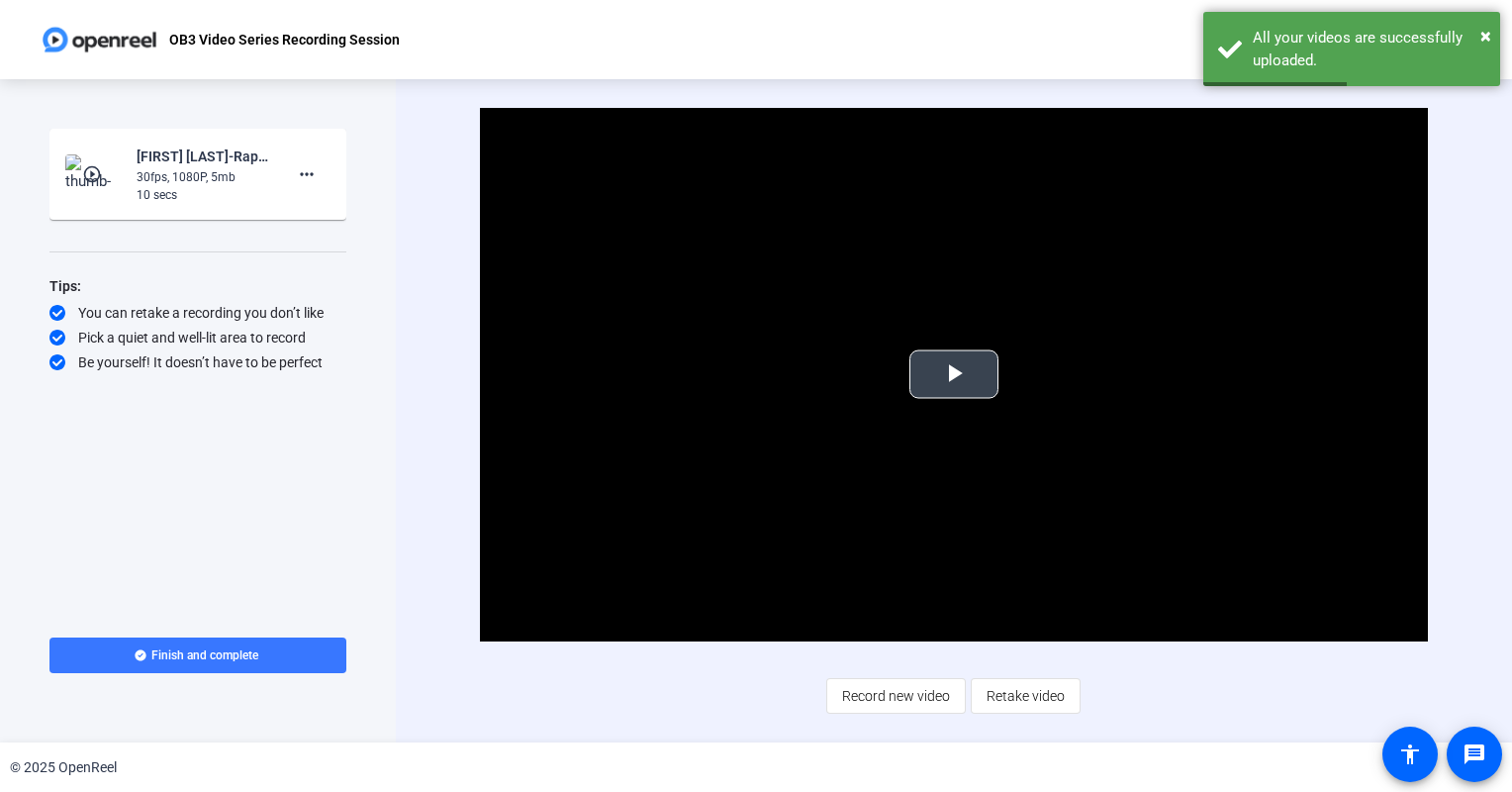 click at bounding box center [954, 374] 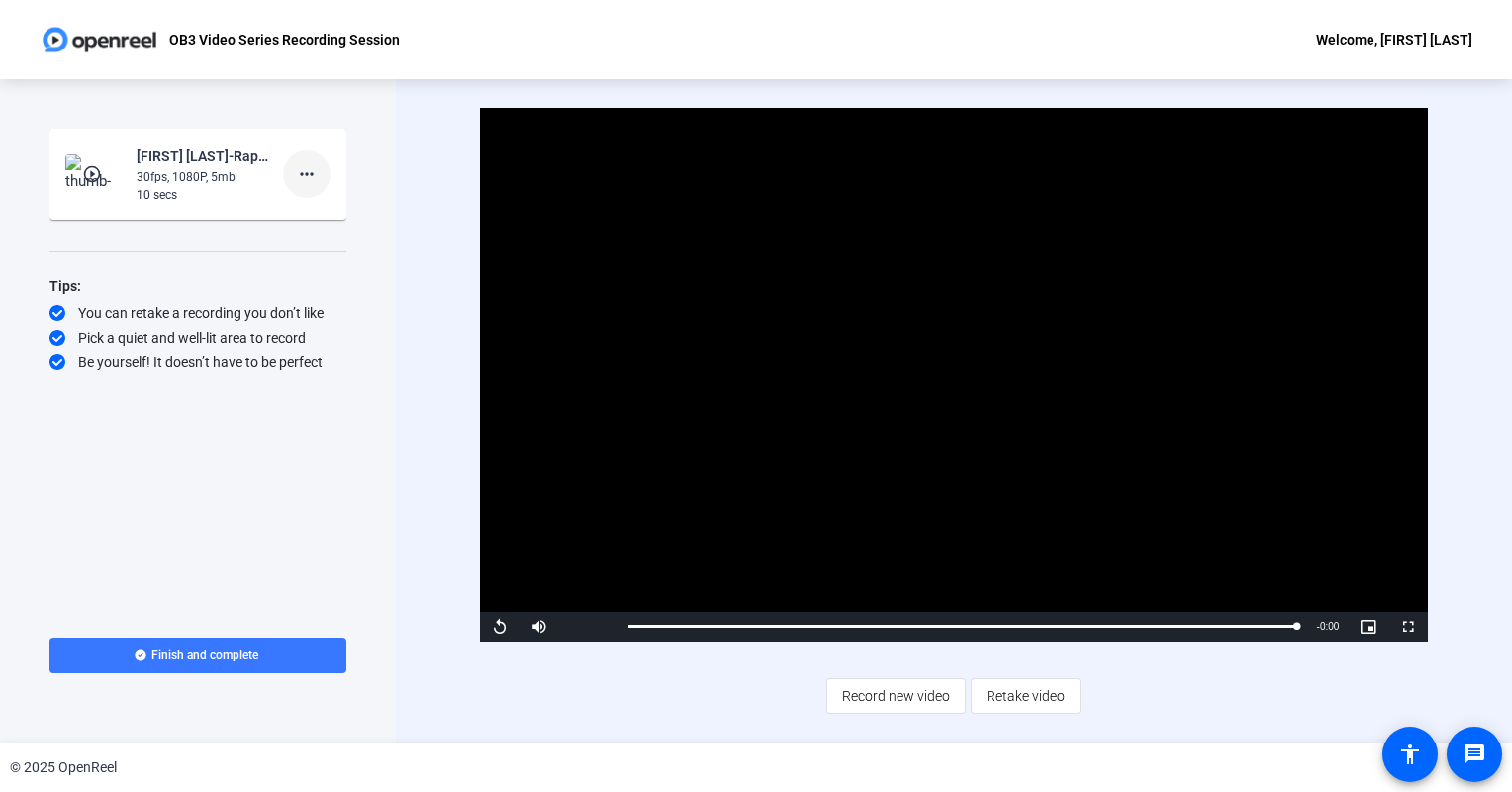 click on "more_horiz" 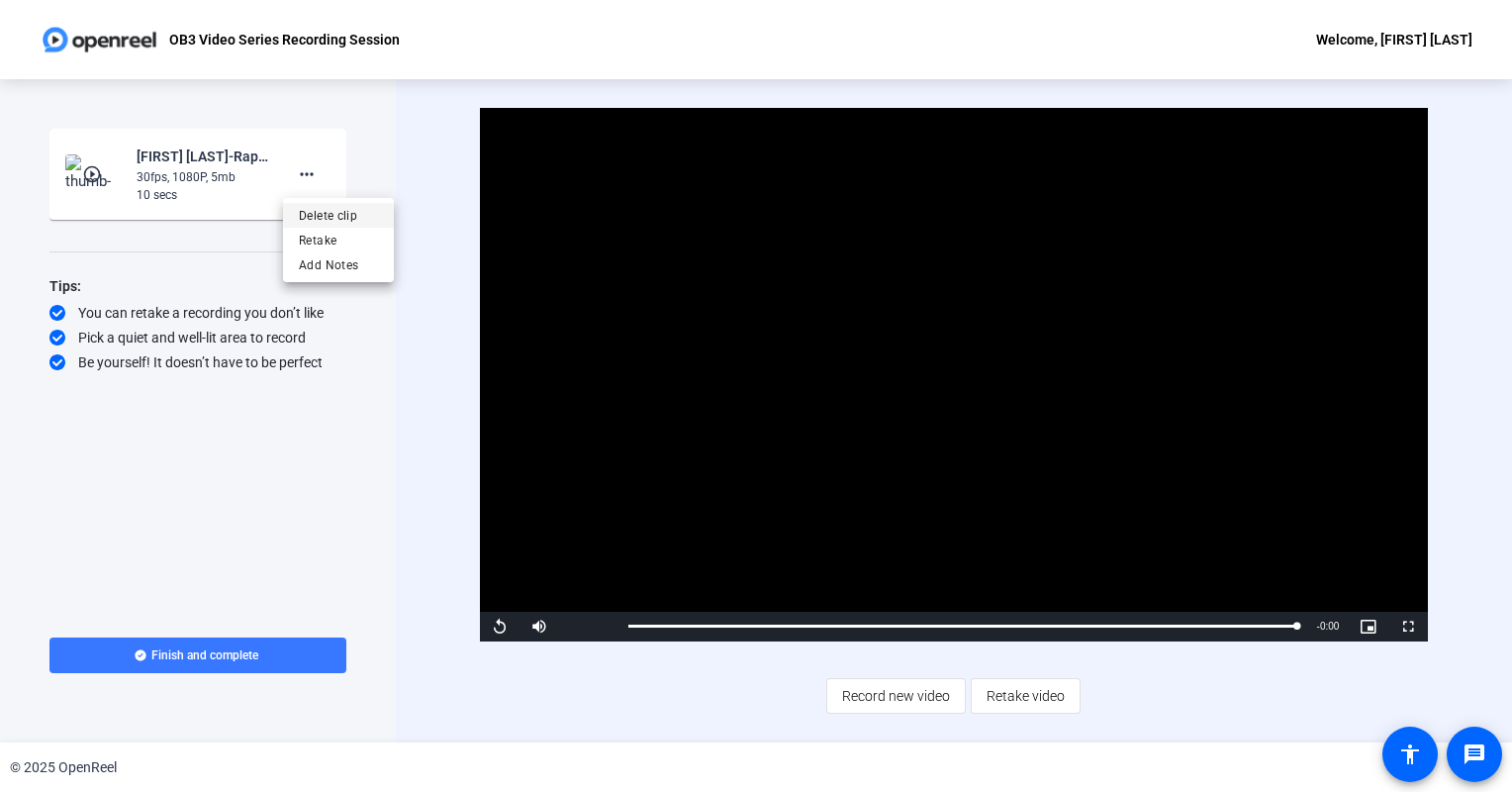 click on "Delete clip" at bounding box center (338, 216) 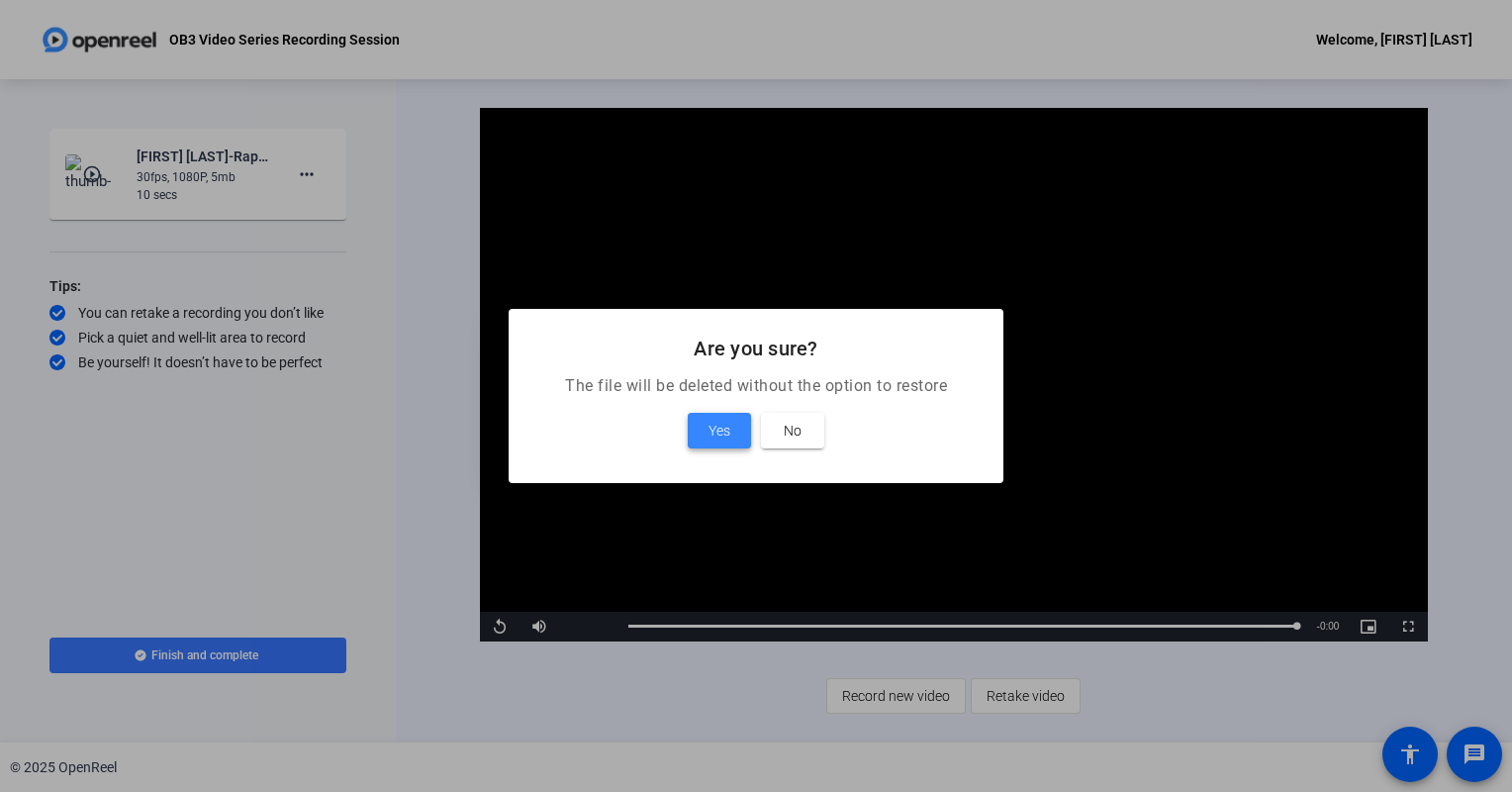 click on "Yes" at bounding box center [719, 431] 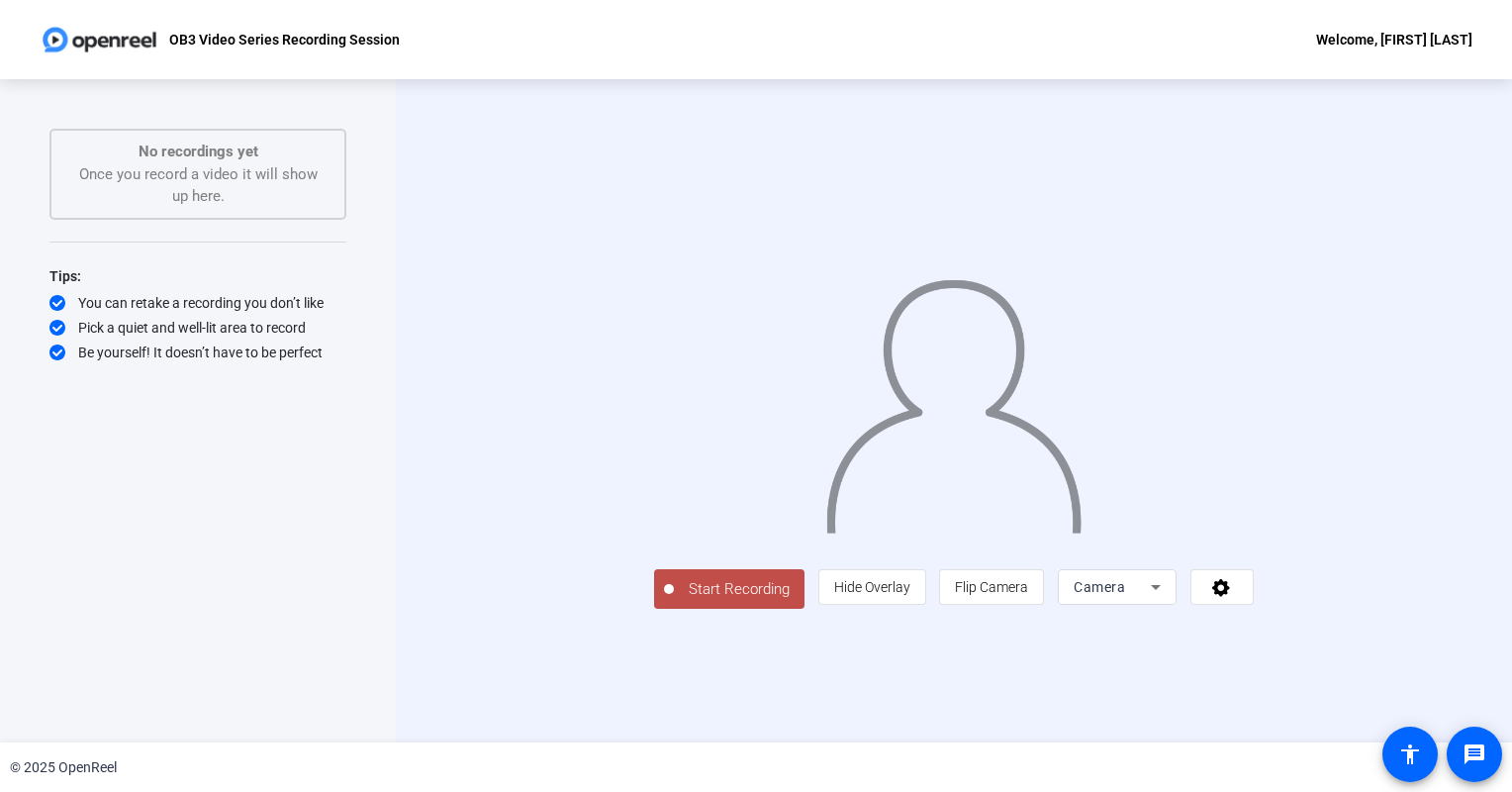 click on "Start Recording" 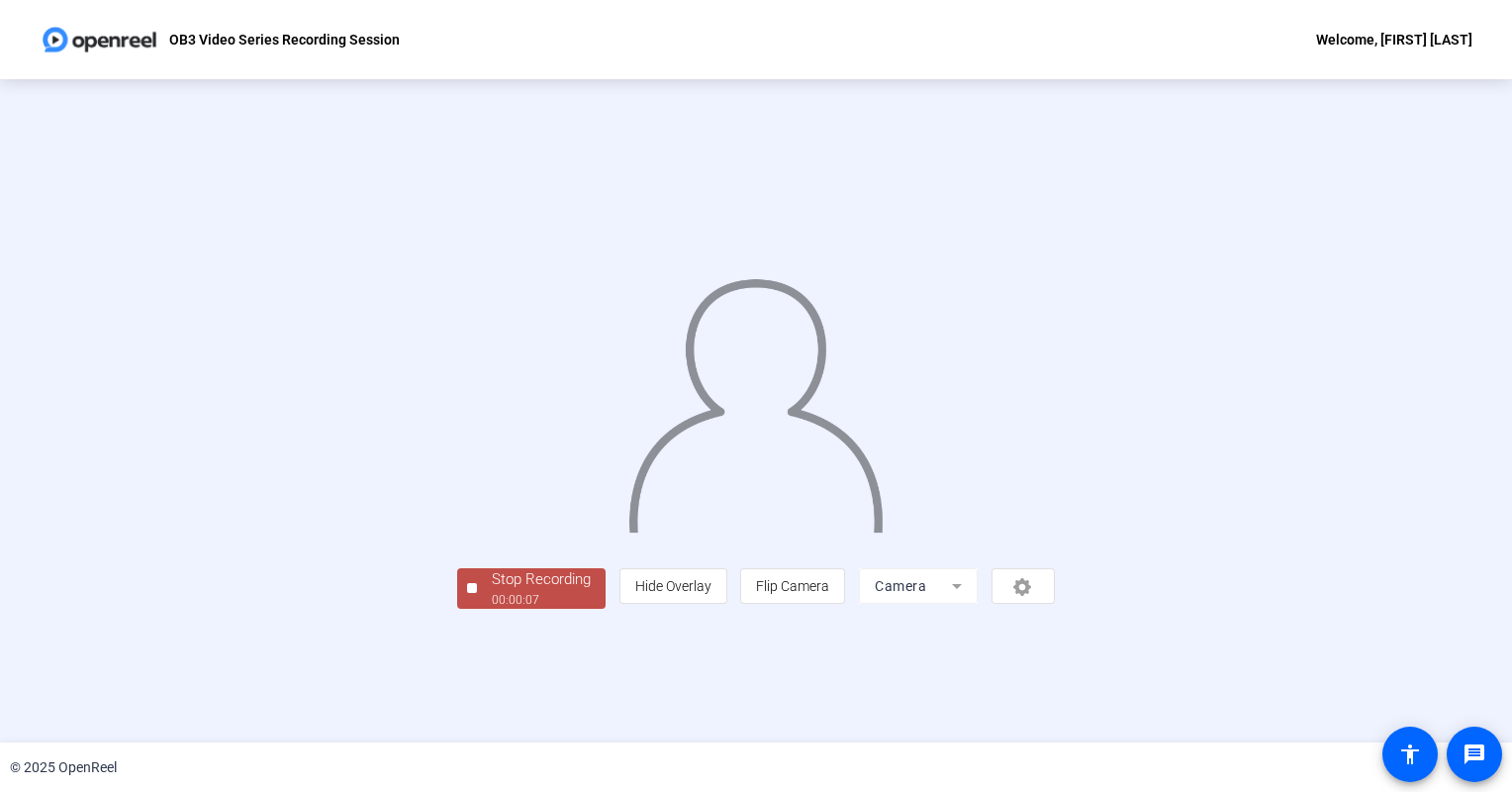 click on "Stop Recording" 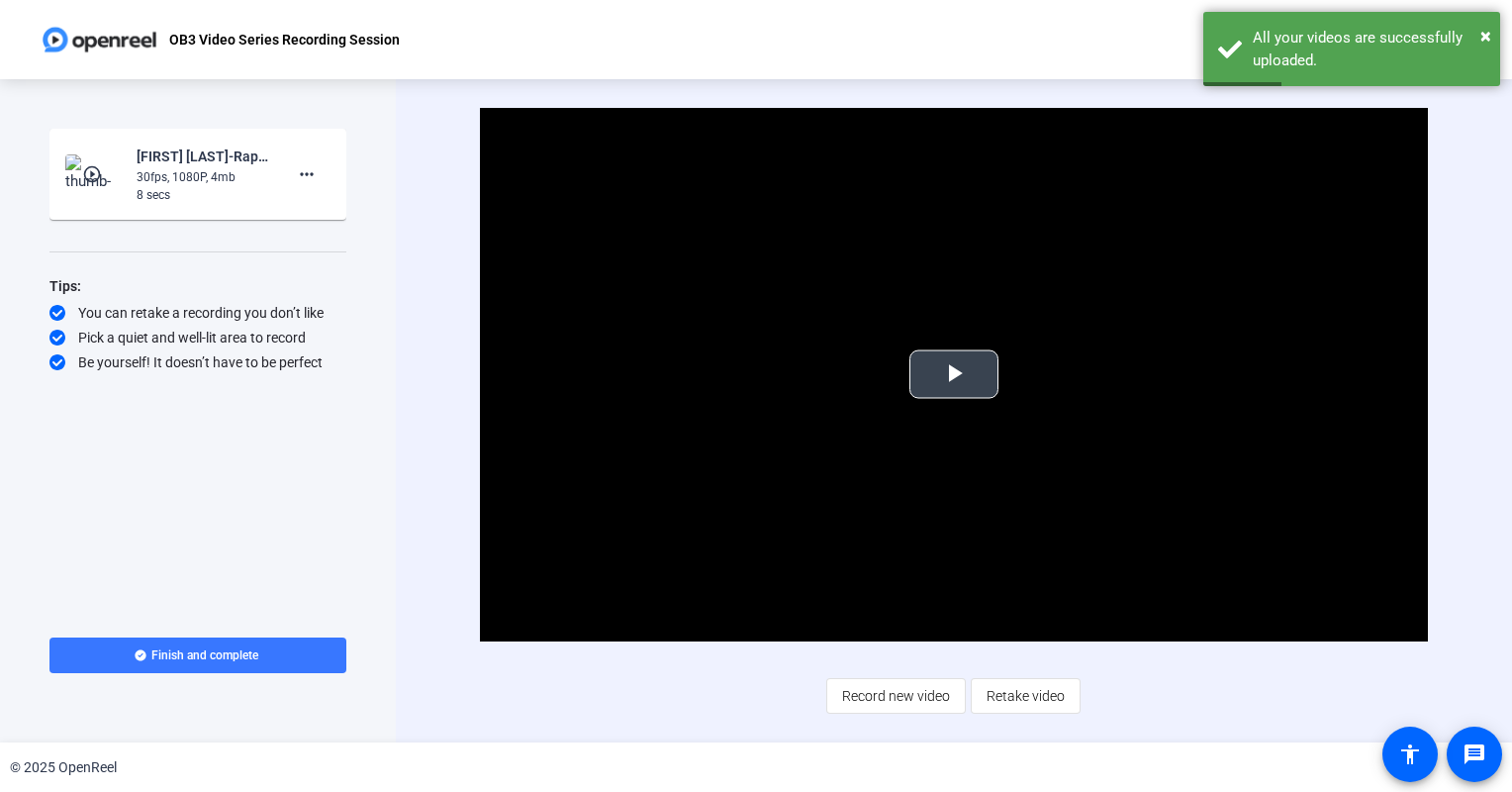 click at bounding box center (954, 374) 